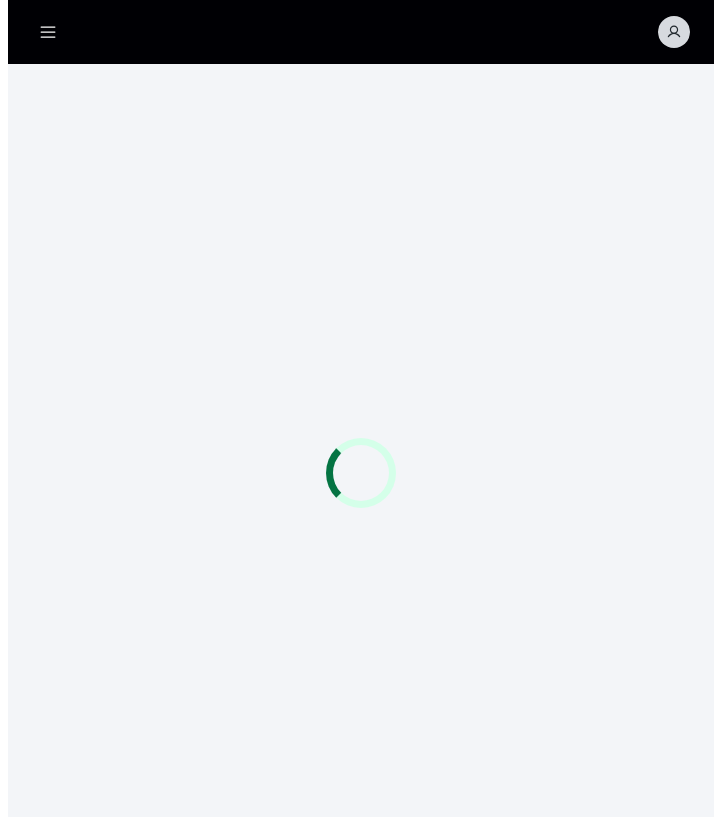 scroll, scrollTop: 0, scrollLeft: 0, axis: both 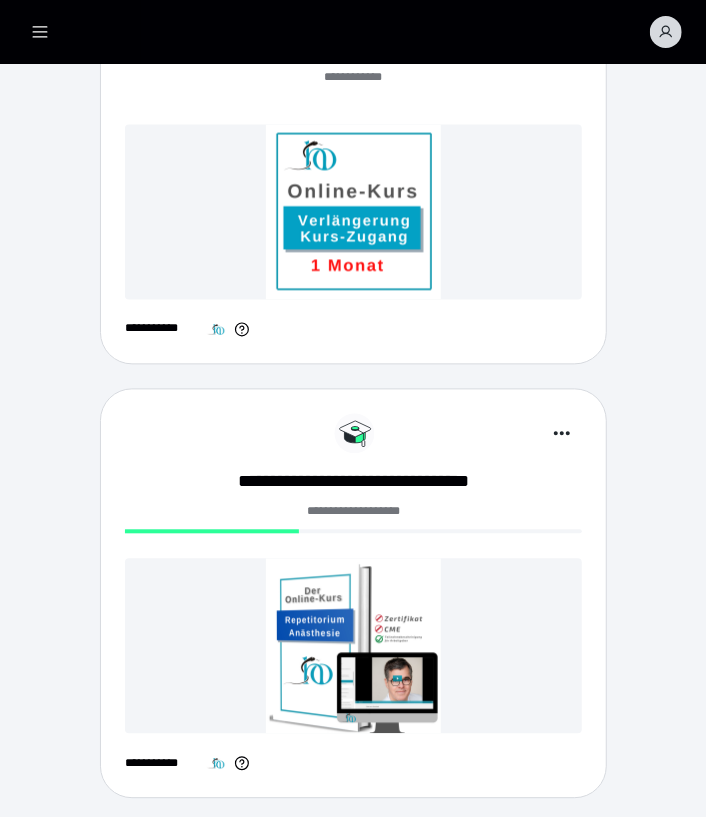 click at bounding box center [353, 646] 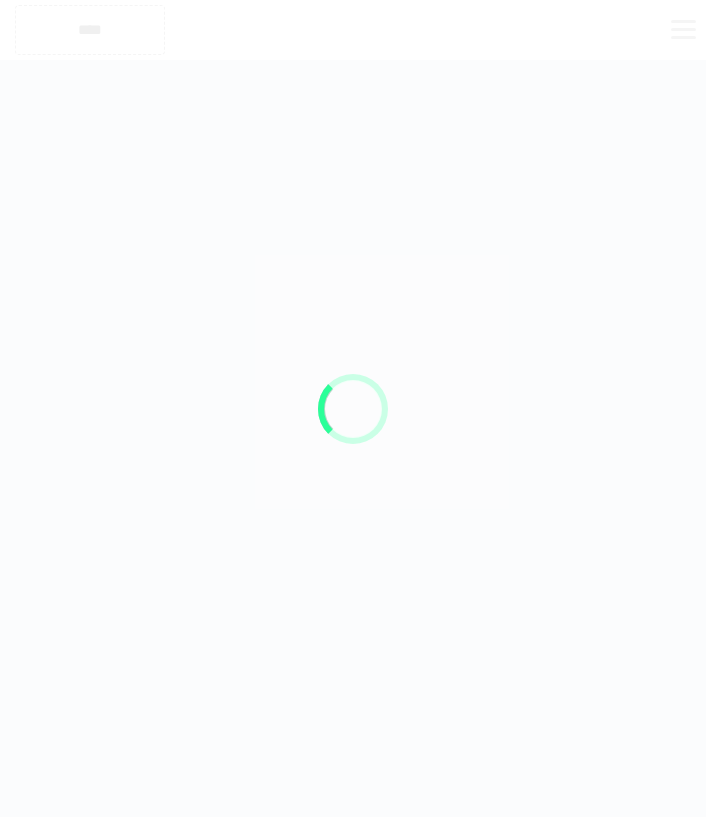 scroll, scrollTop: 0, scrollLeft: 0, axis: both 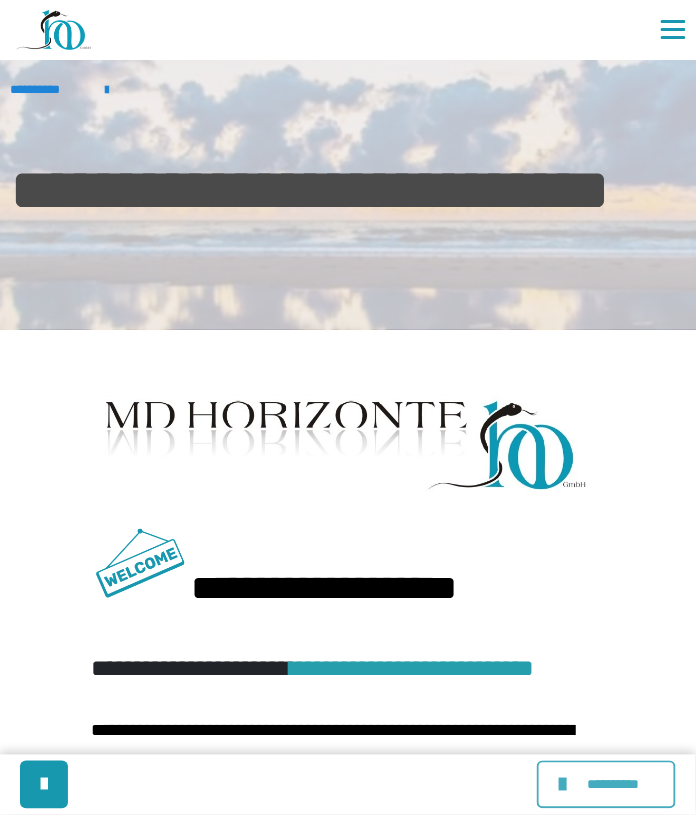 click at bounding box center (565, 785) 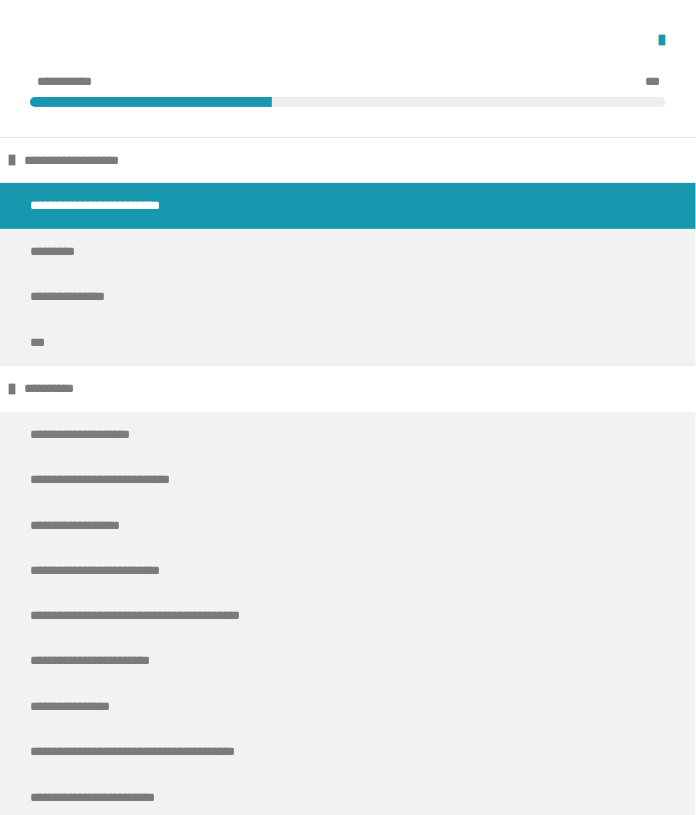 scroll, scrollTop: 254, scrollLeft: 0, axis: vertical 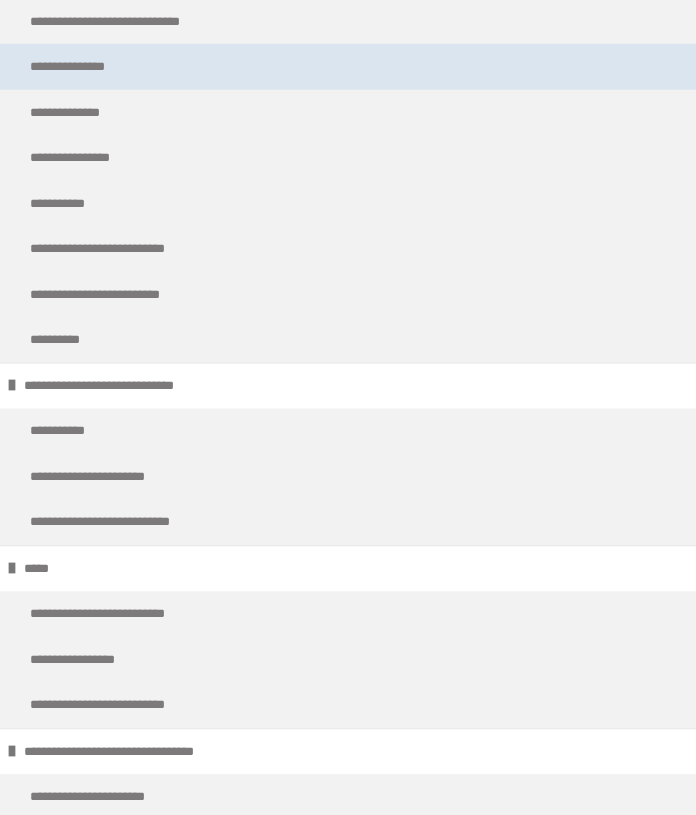 click on "**********" at bounding box center (348, 67) 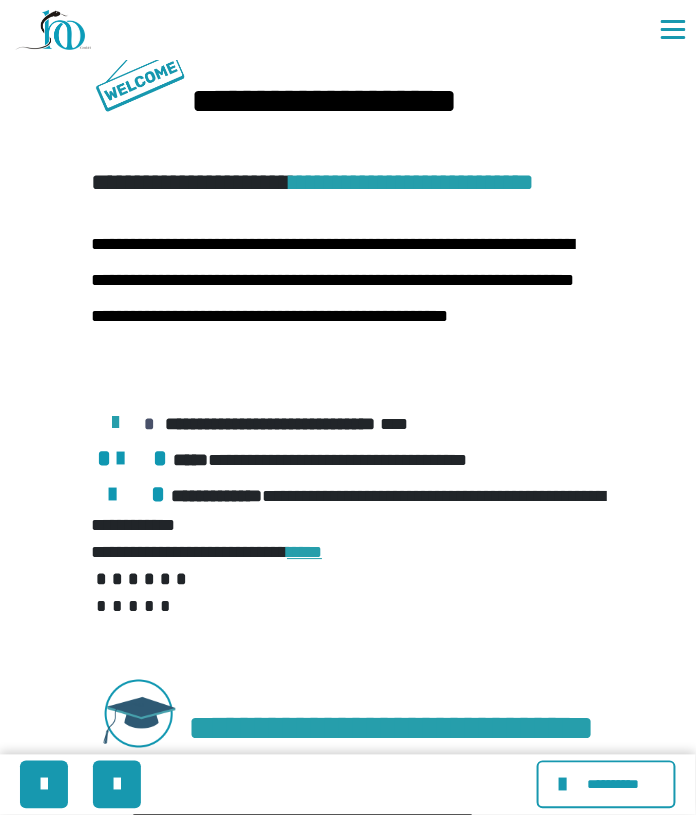 scroll, scrollTop: 0, scrollLeft: 0, axis: both 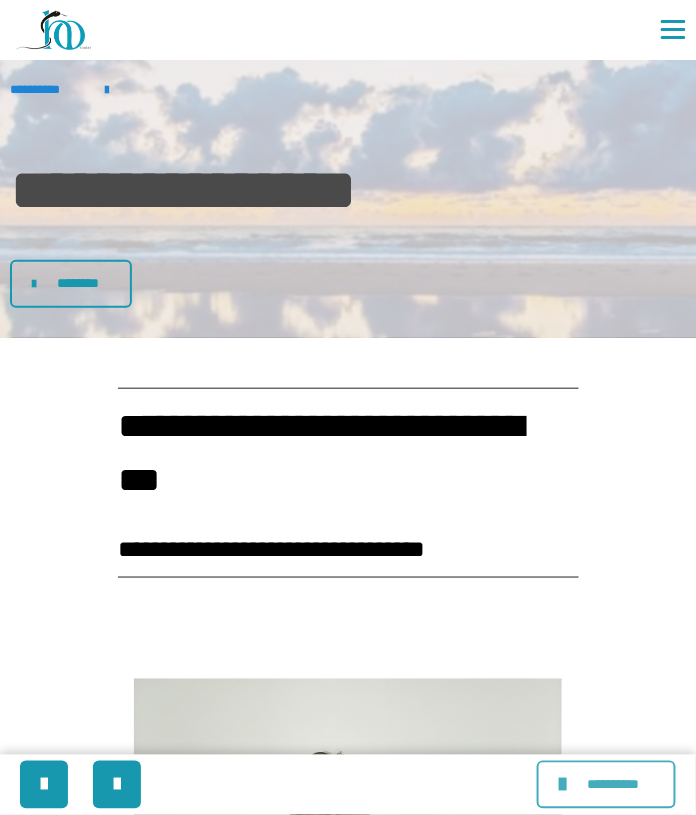 click at bounding box center (565, 785) 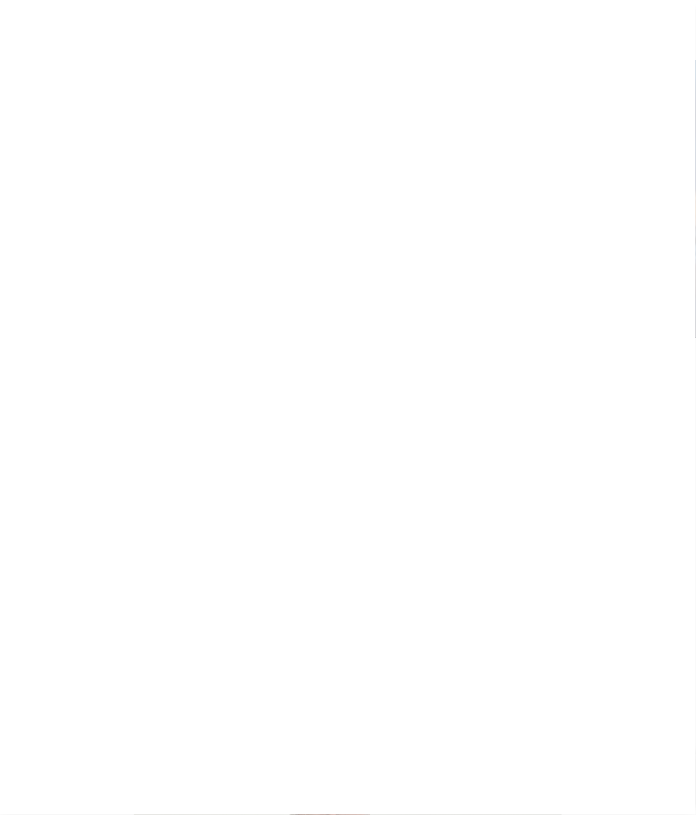scroll, scrollTop: 0, scrollLeft: 0, axis: both 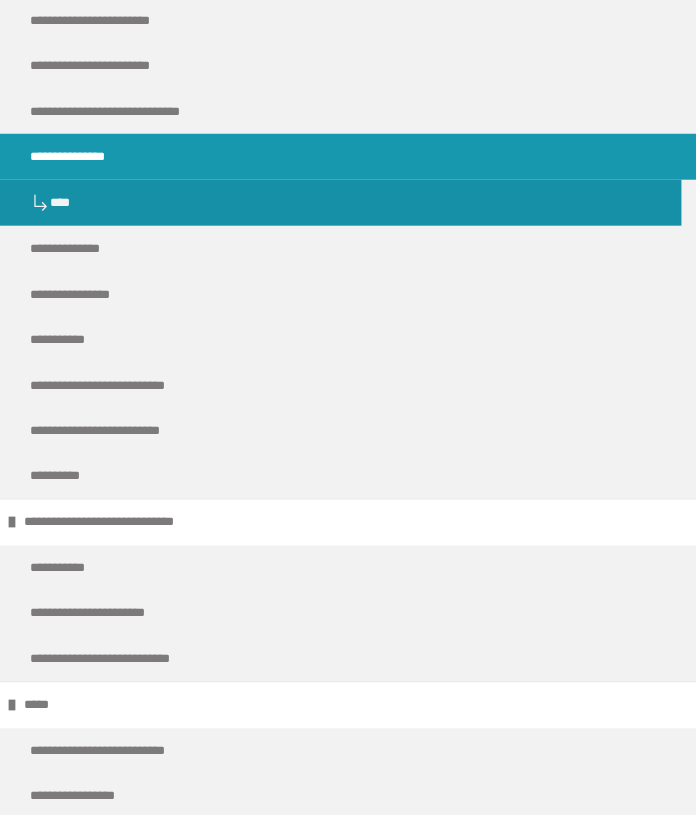 click on "**********" at bounding box center (81, 157) 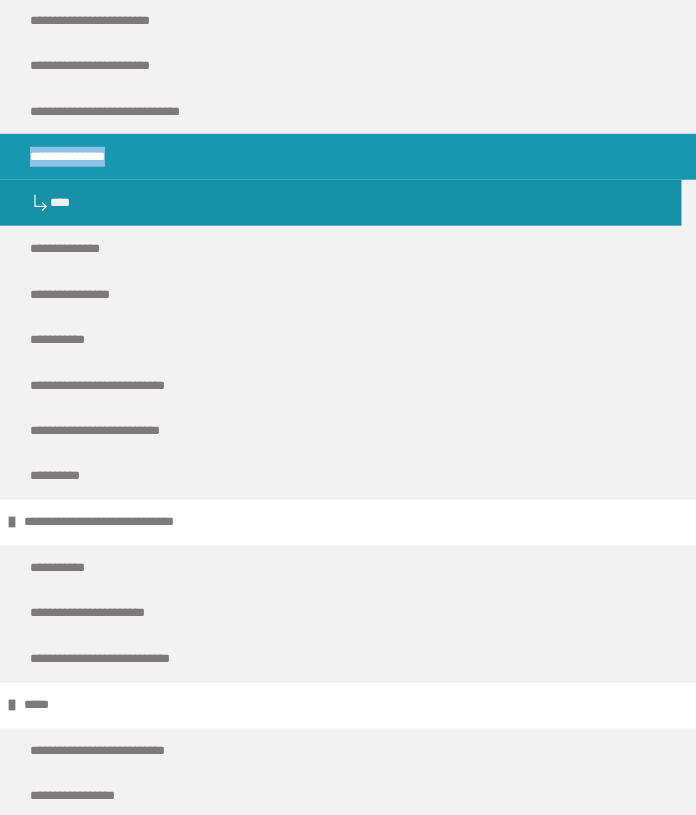 click on "**********" at bounding box center (348, 491) 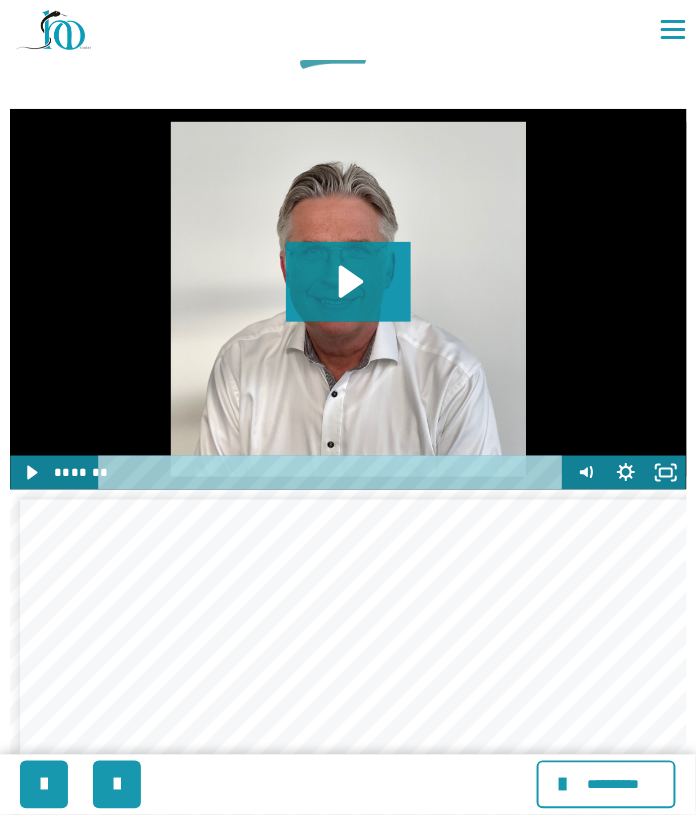 scroll, scrollTop: 1345, scrollLeft: 0, axis: vertical 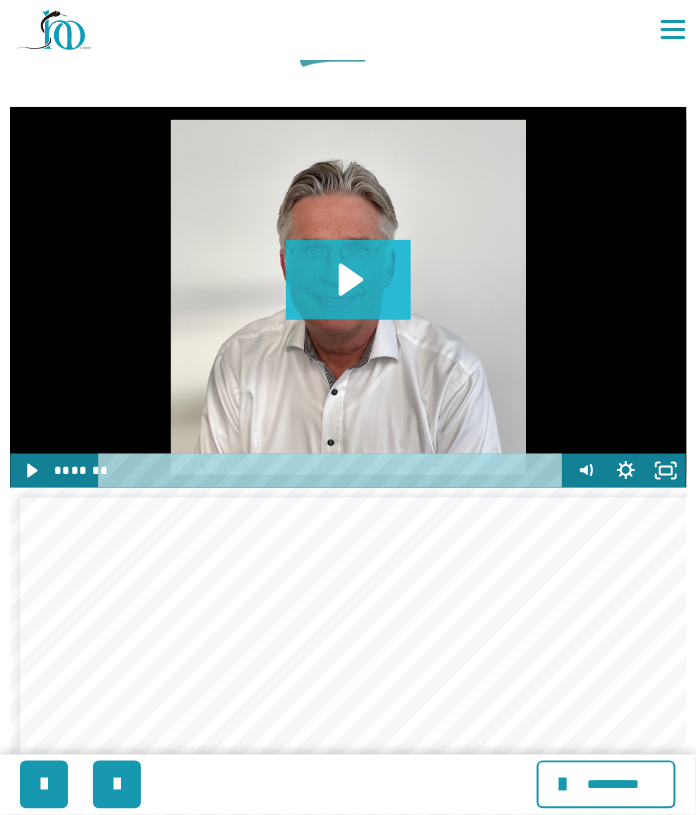 click 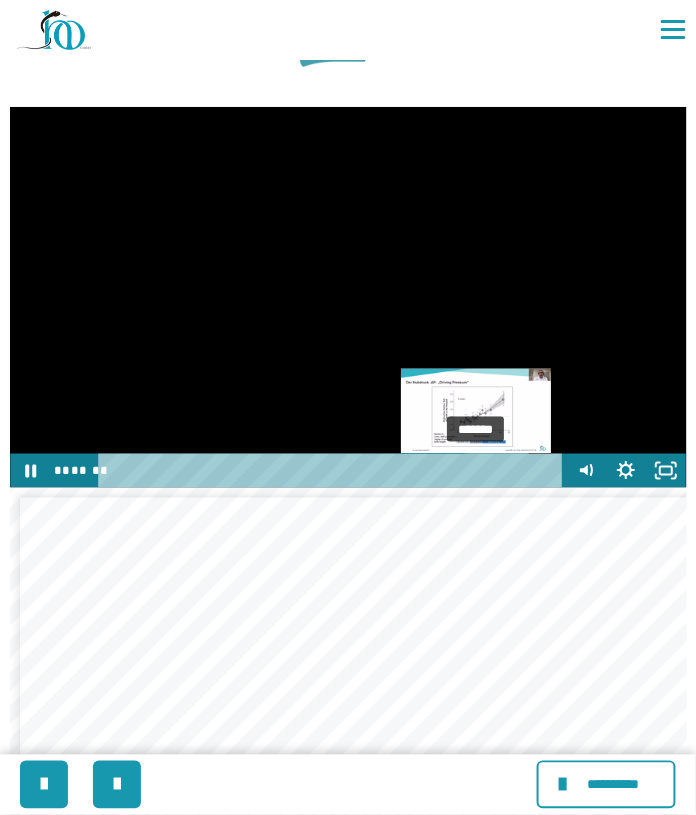 click on "*******" at bounding box center [334, 471] 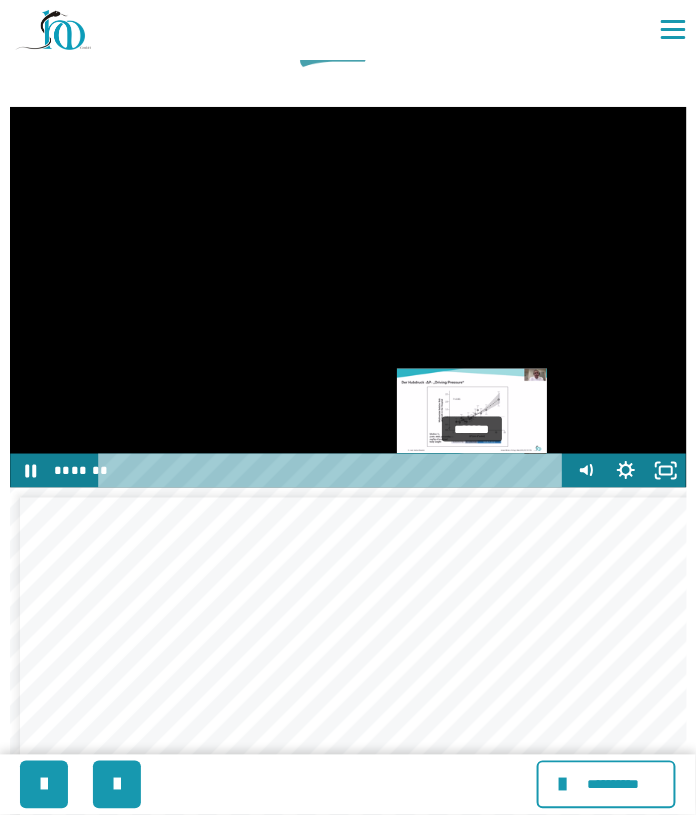 click at bounding box center [472, 470] 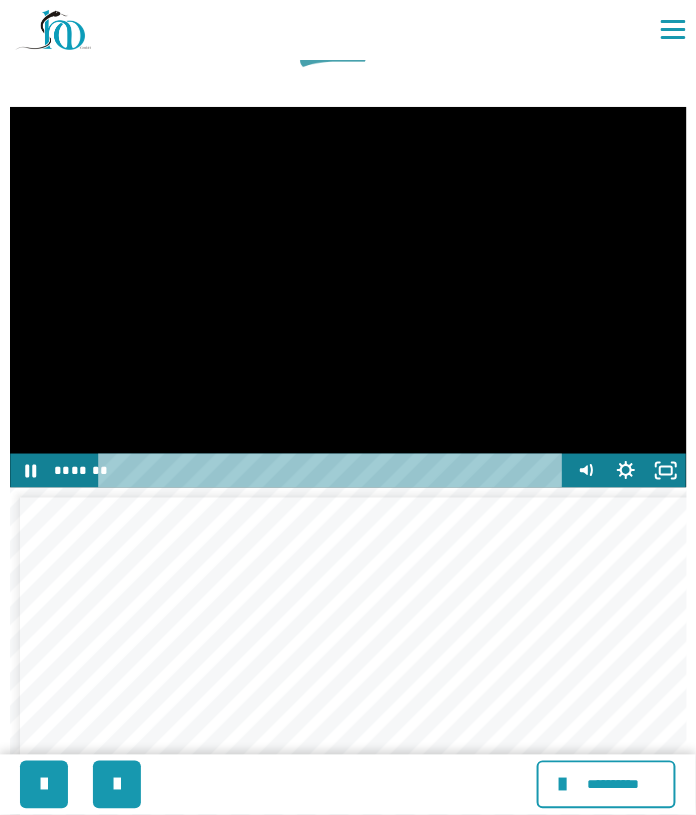 click at bounding box center (348, 297) 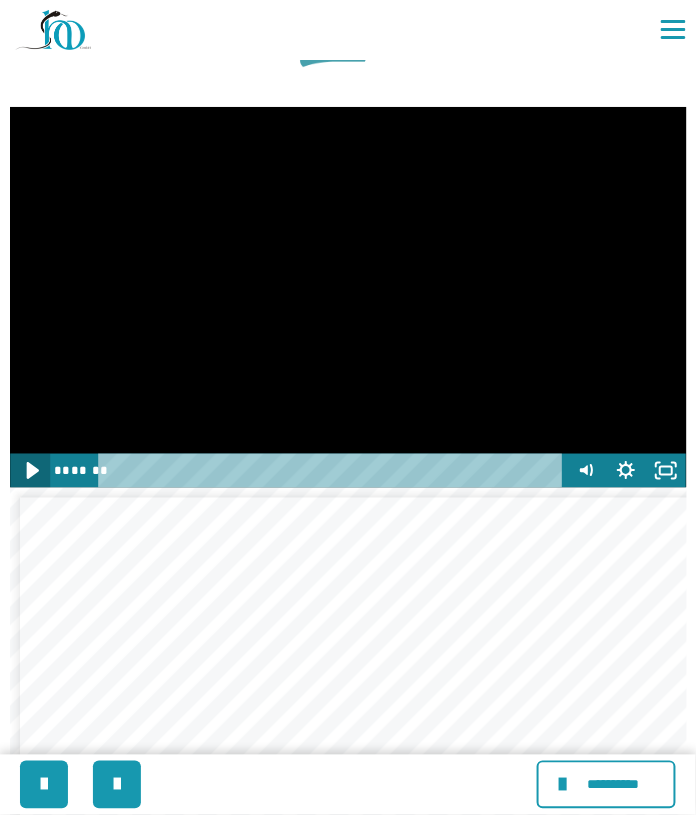 click 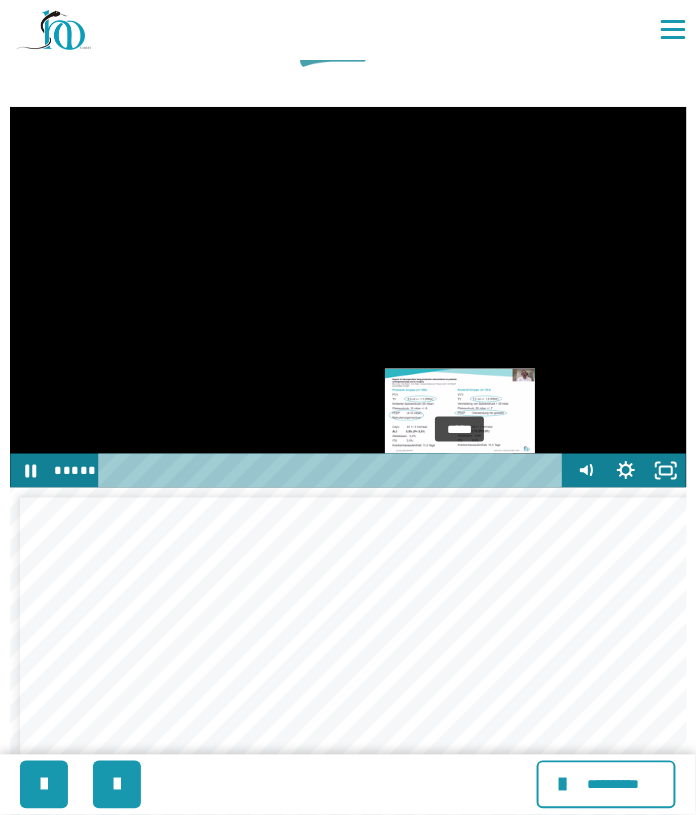 click on "*****" at bounding box center (334, 471) 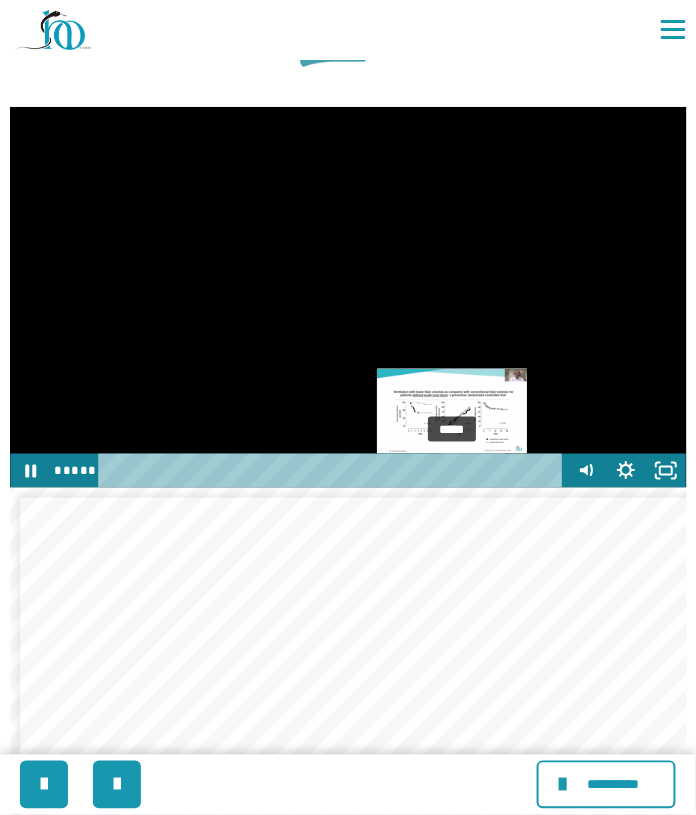 click at bounding box center [452, 470] 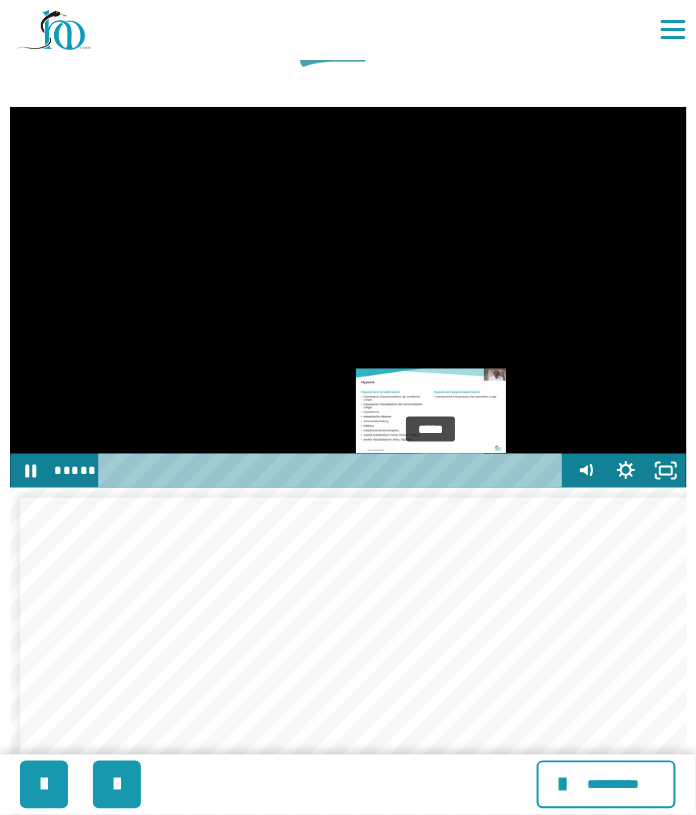 click on "*****" at bounding box center [334, 471] 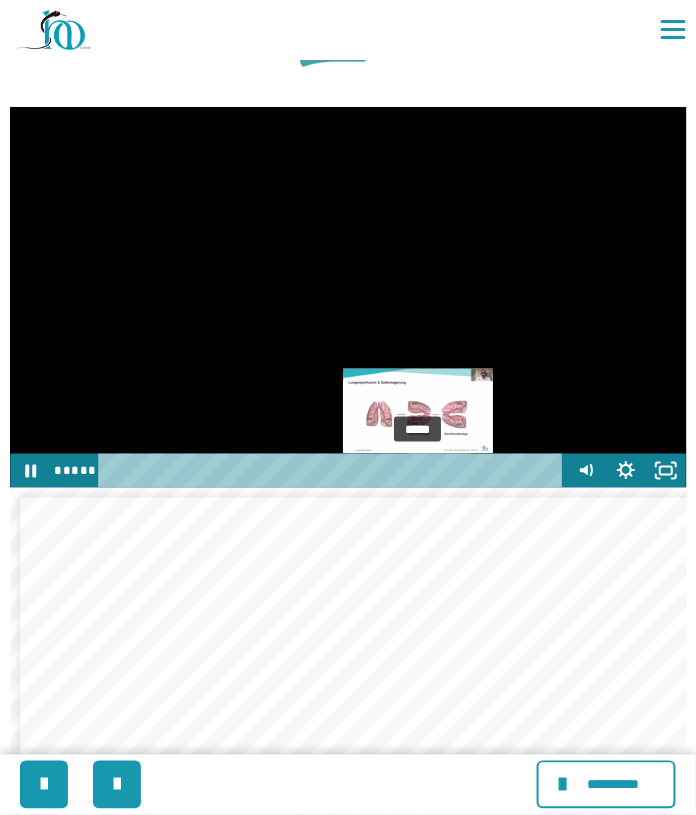 click on "*****" at bounding box center (334, 471) 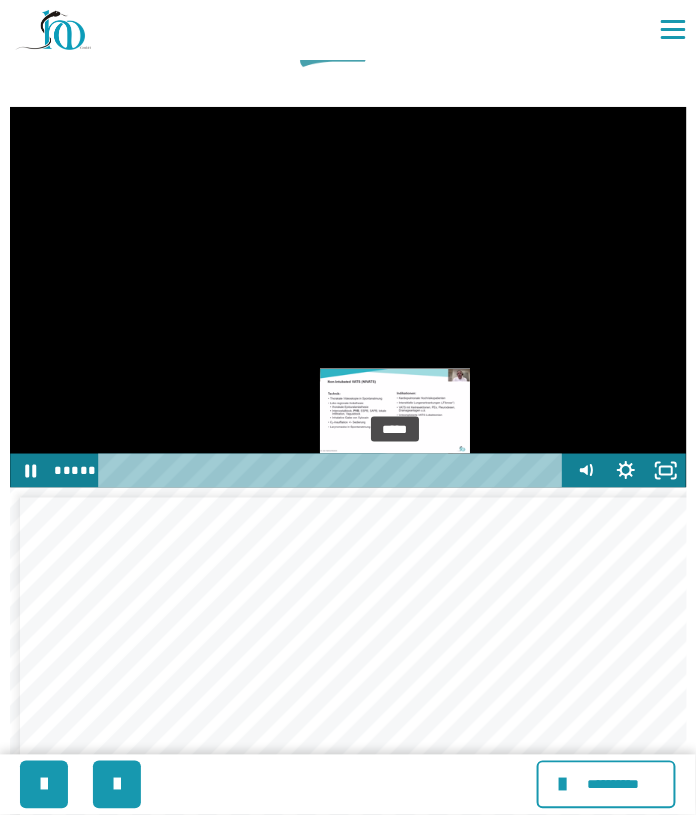 click on "*****" at bounding box center (334, 471) 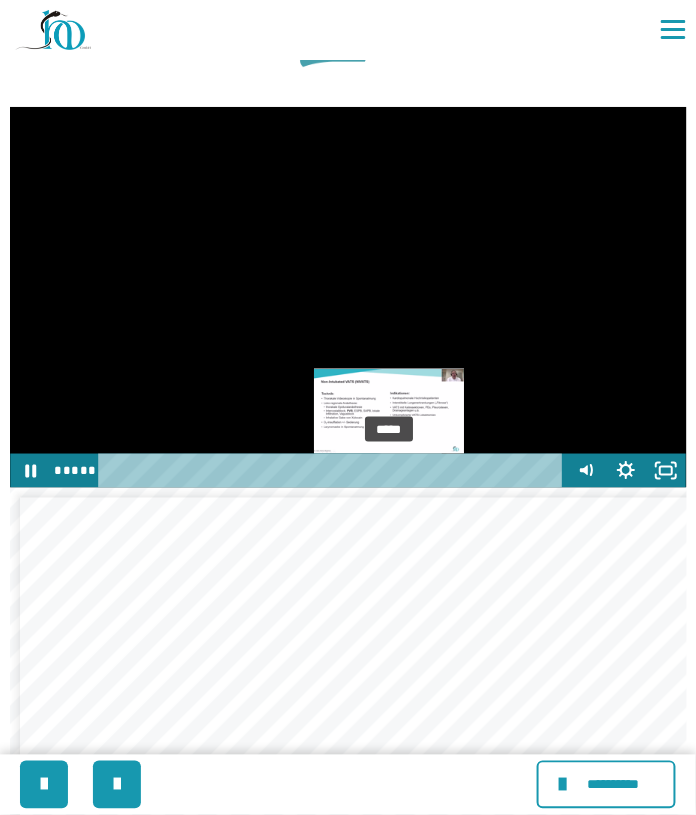 click at bounding box center [389, 470] 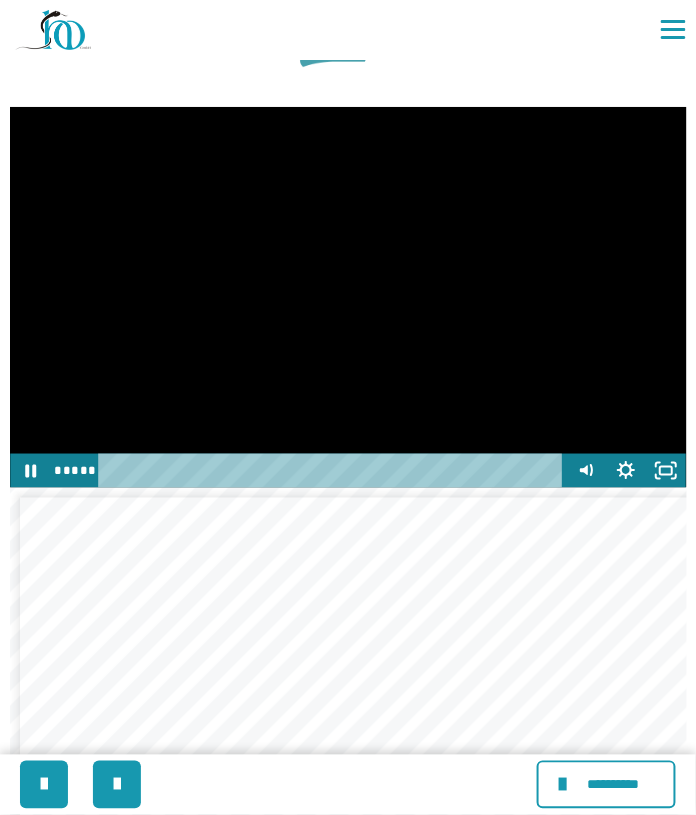 click at bounding box center [348, 297] 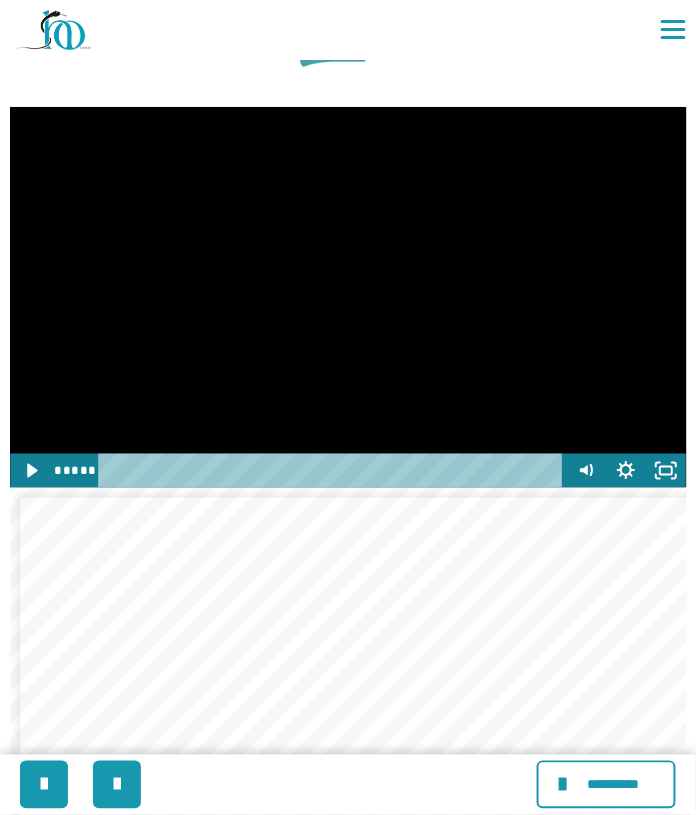 click at bounding box center (348, 297) 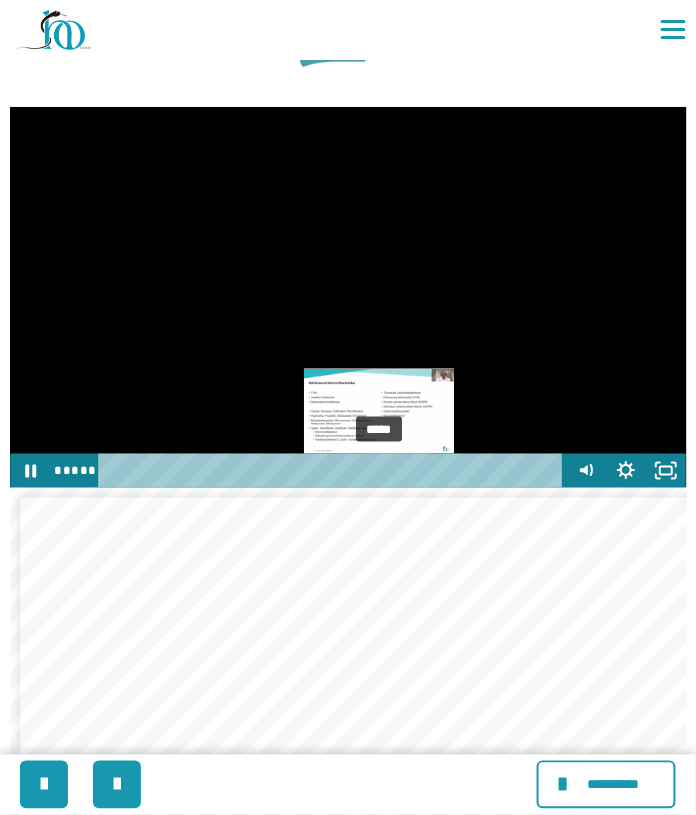 click at bounding box center [379, 470] 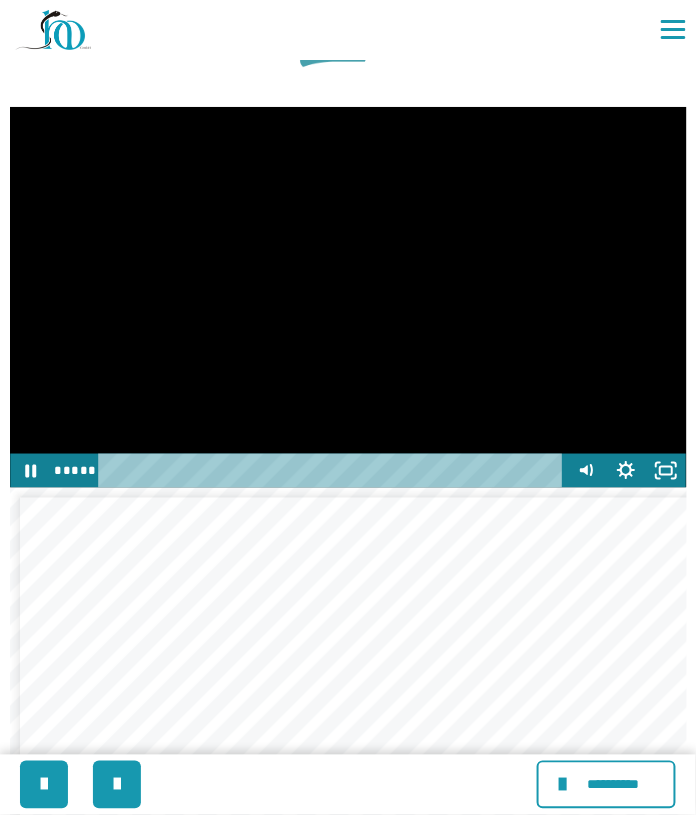 click at bounding box center (348, 297) 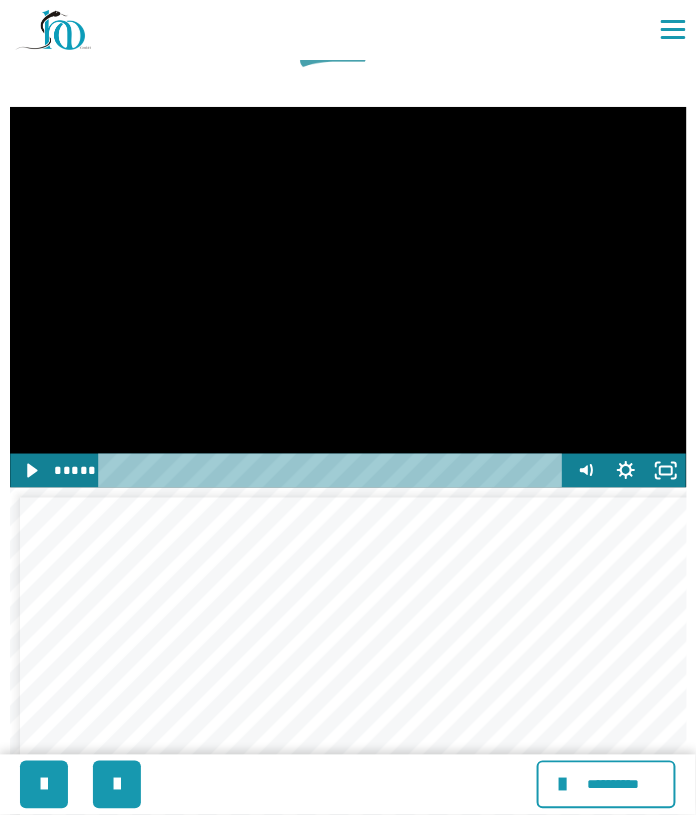 click at bounding box center (348, 297) 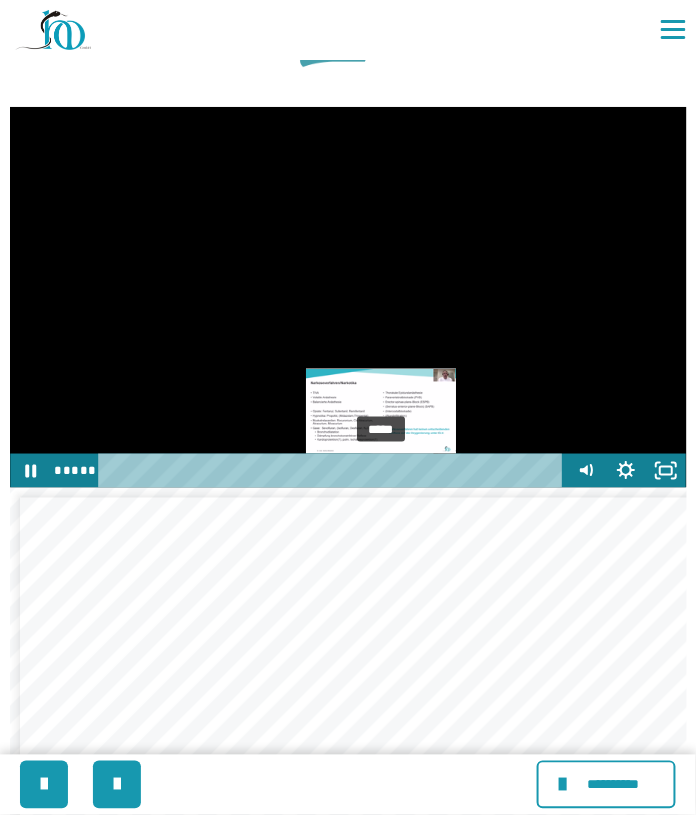 click at bounding box center (381, 470) 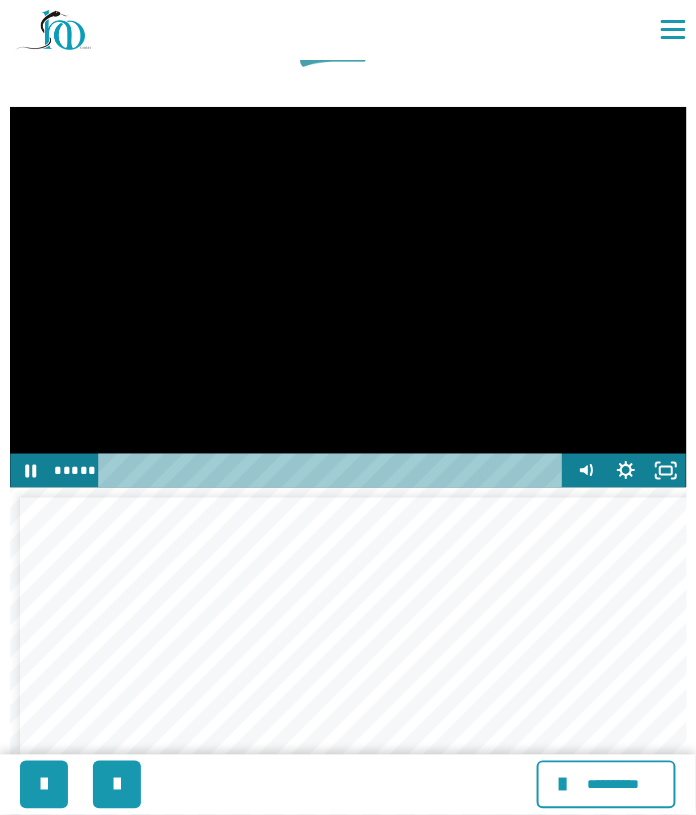 click at bounding box center (348, 297) 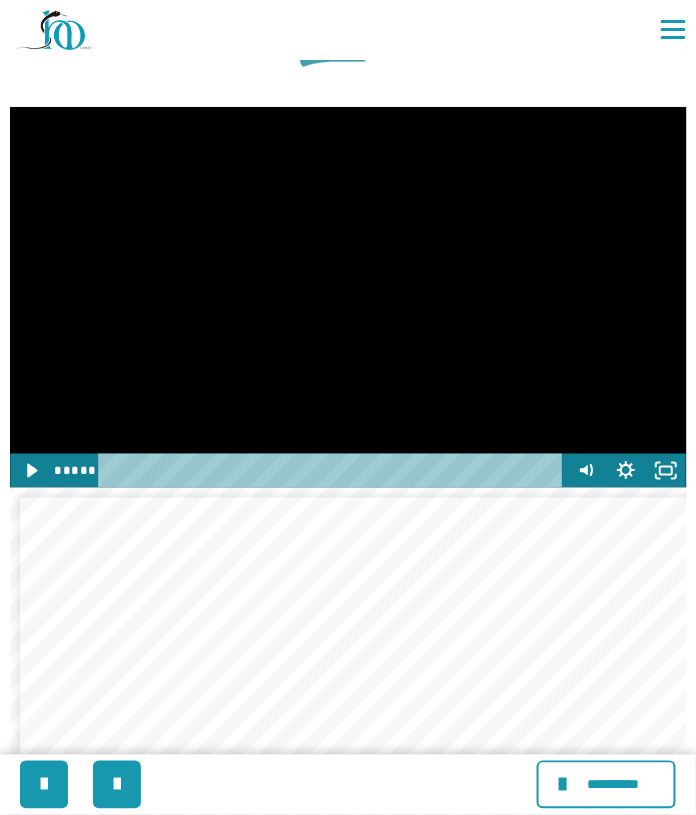 click at bounding box center [348, 297] 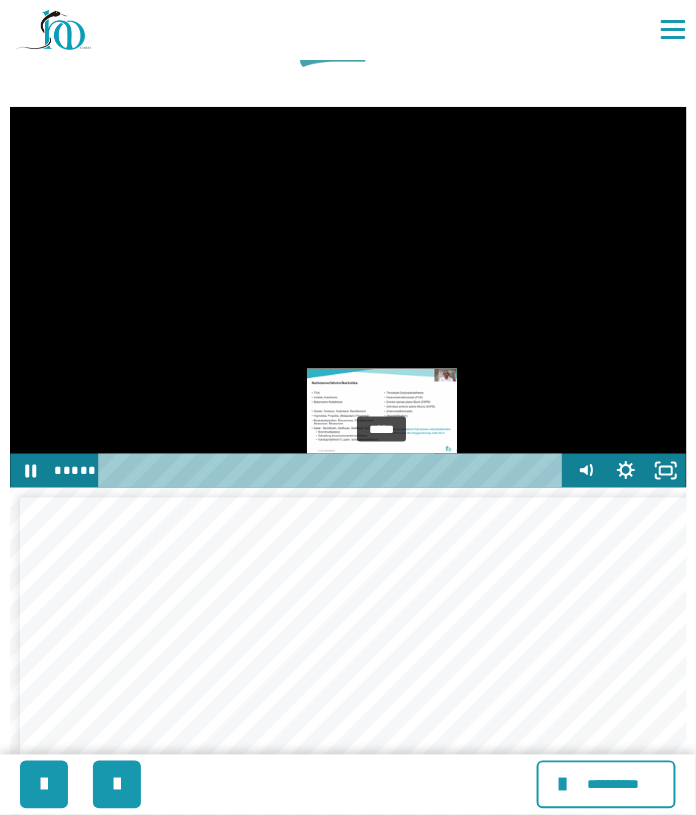 click at bounding box center (382, 470) 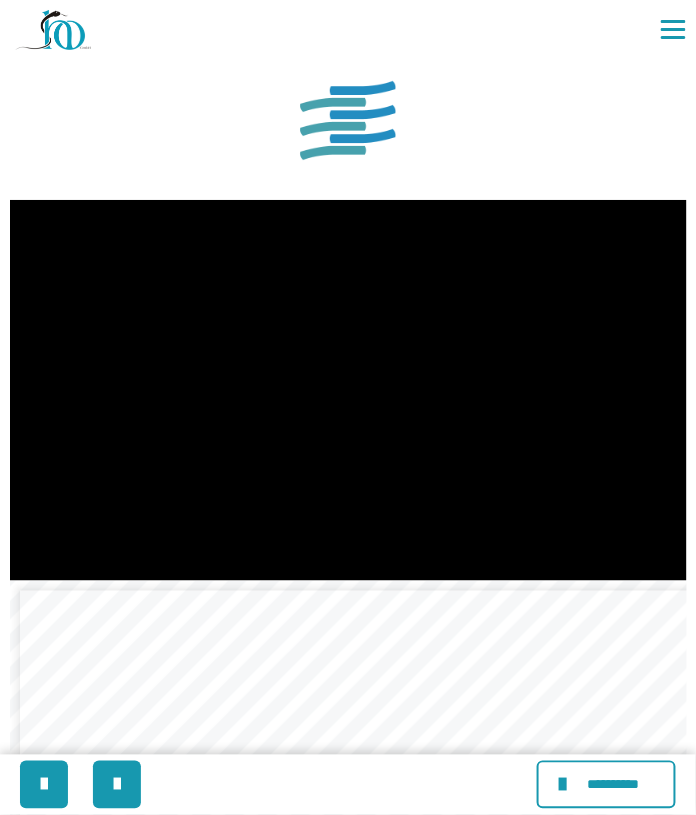 scroll, scrollTop: 1253, scrollLeft: 0, axis: vertical 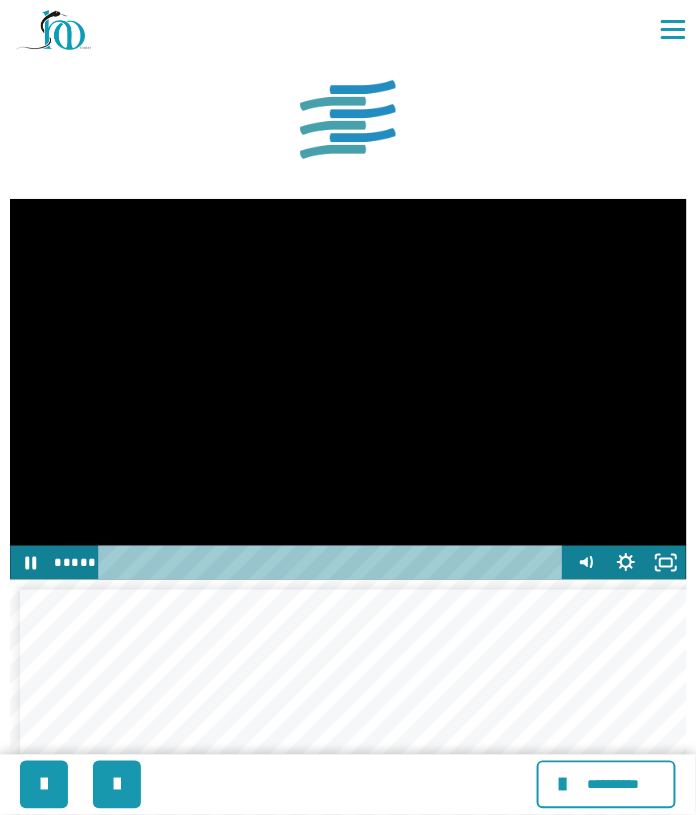 click at bounding box center (348, 389) 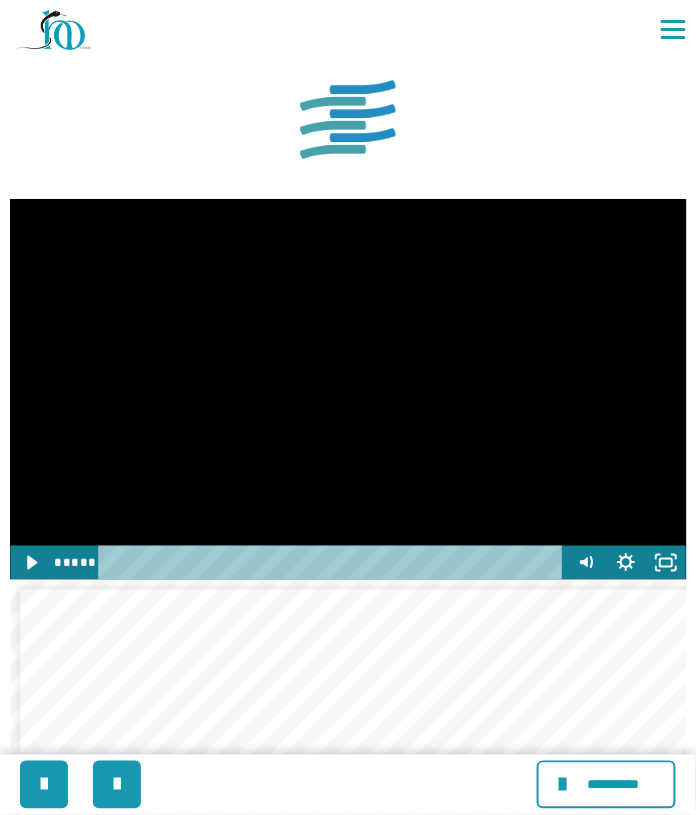 click at bounding box center [348, 389] 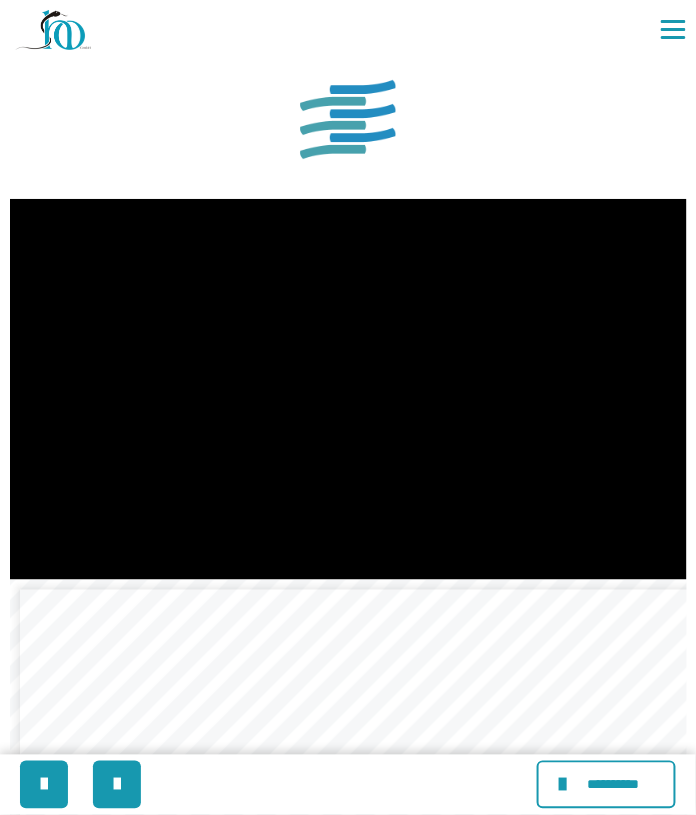 type 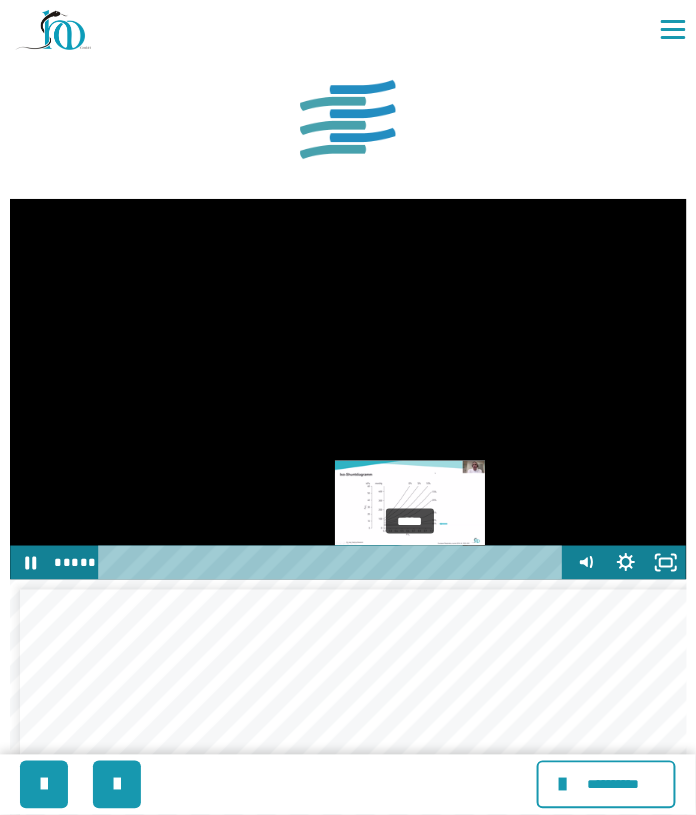 click on "*****" at bounding box center [334, 563] 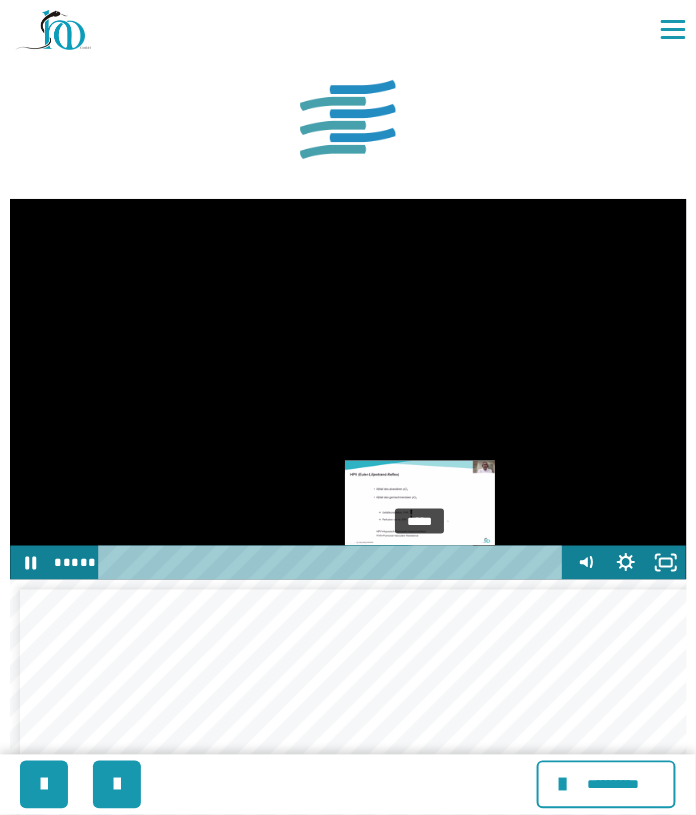 click on "*****" at bounding box center (334, 563) 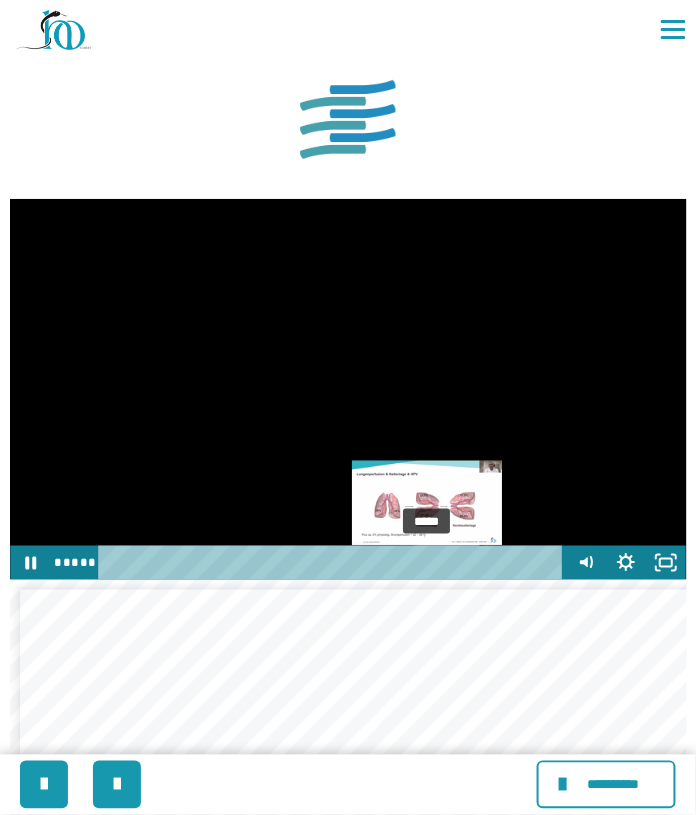 click on "*****" at bounding box center [334, 563] 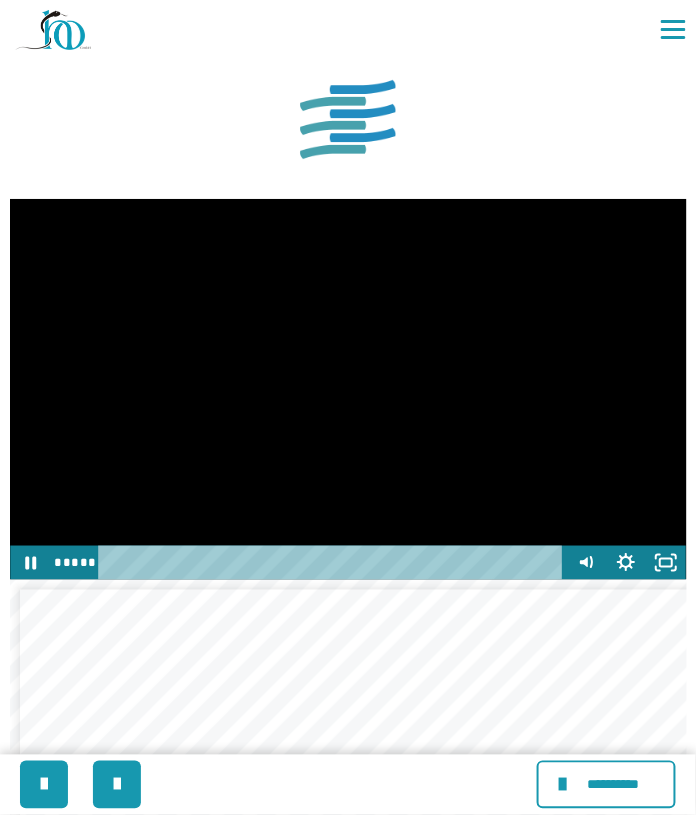click at bounding box center (348, 389) 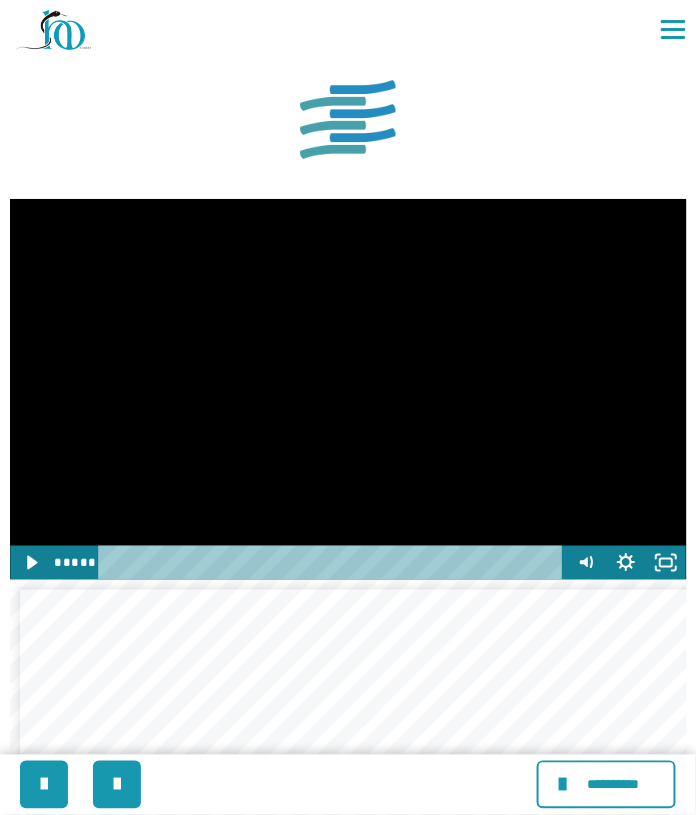 click at bounding box center [348, 389] 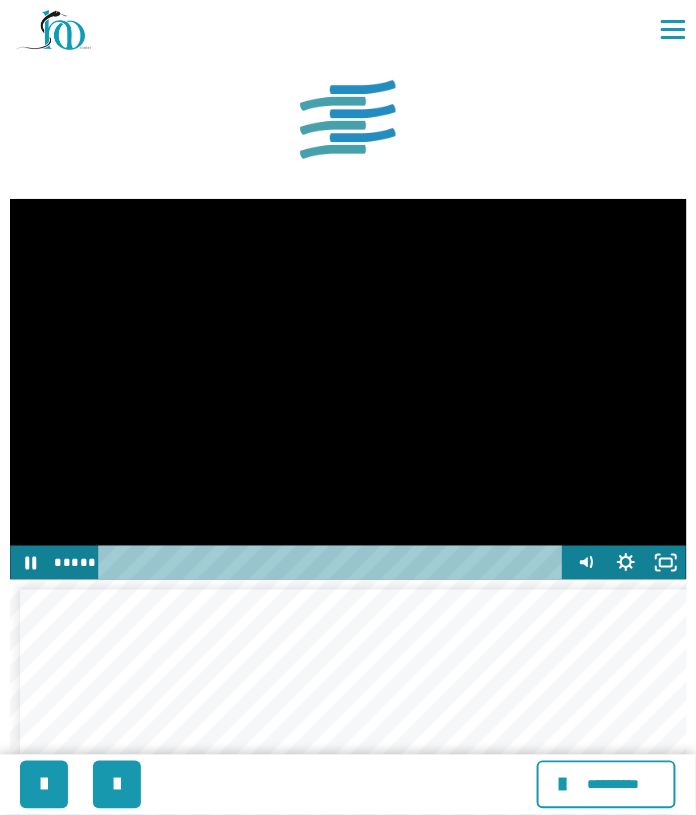 click at bounding box center [348, 389] 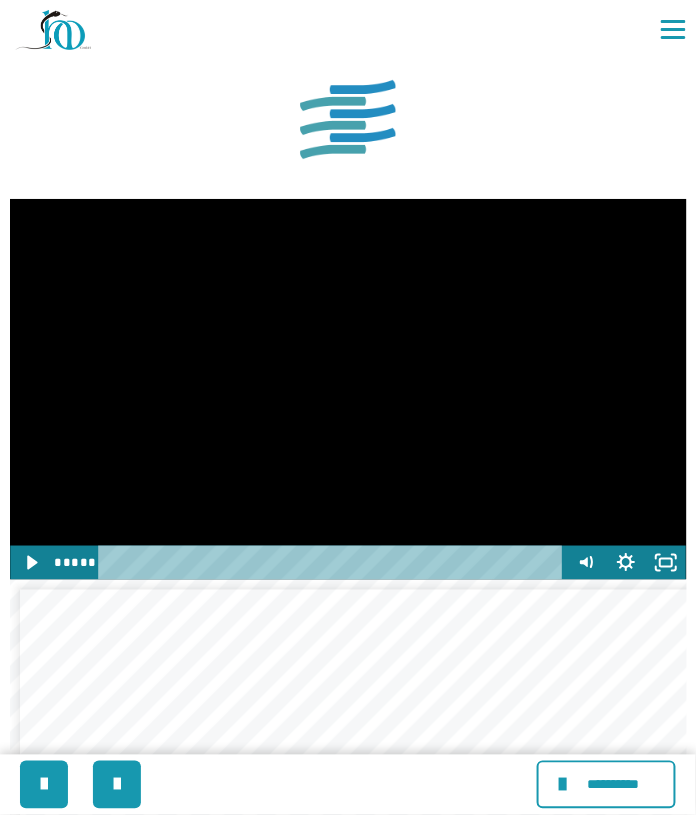 click at bounding box center (348, 389) 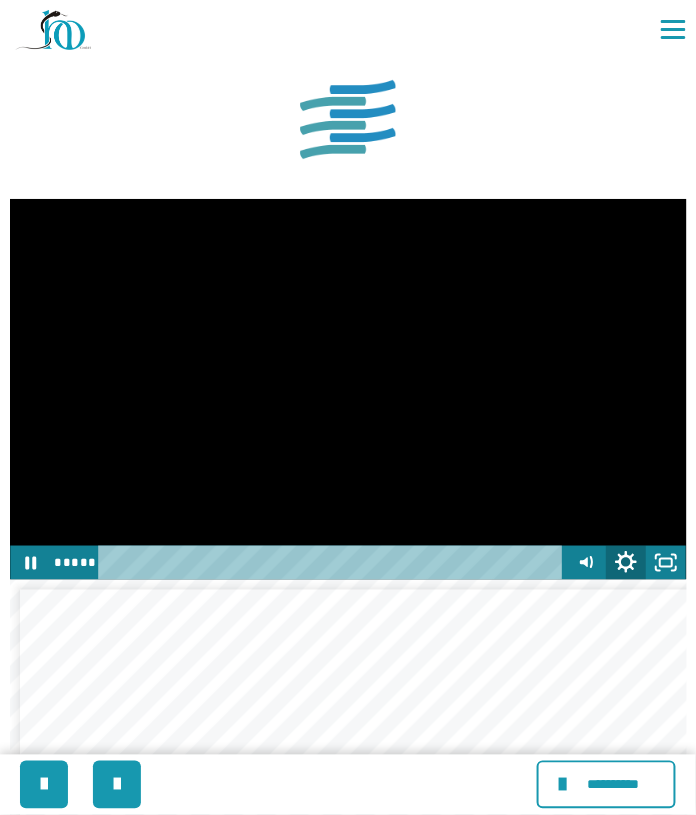 click 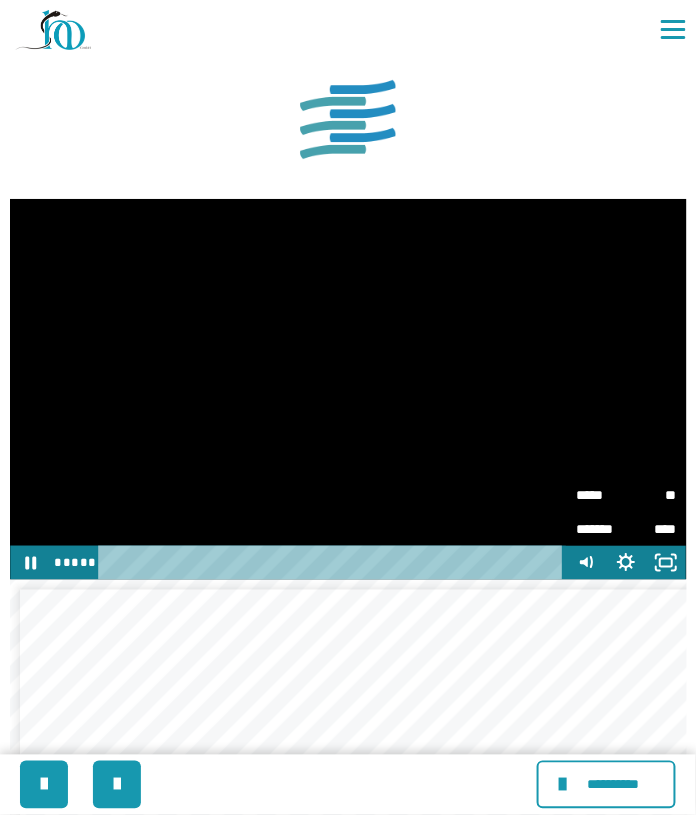 click on "**" at bounding box center (652, 495) 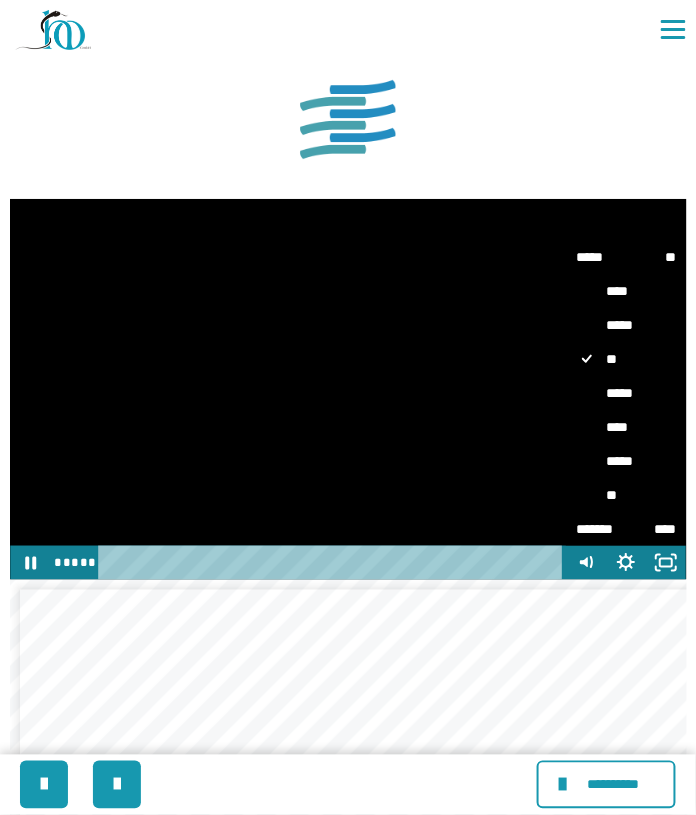 click on "****" at bounding box center [627, 427] 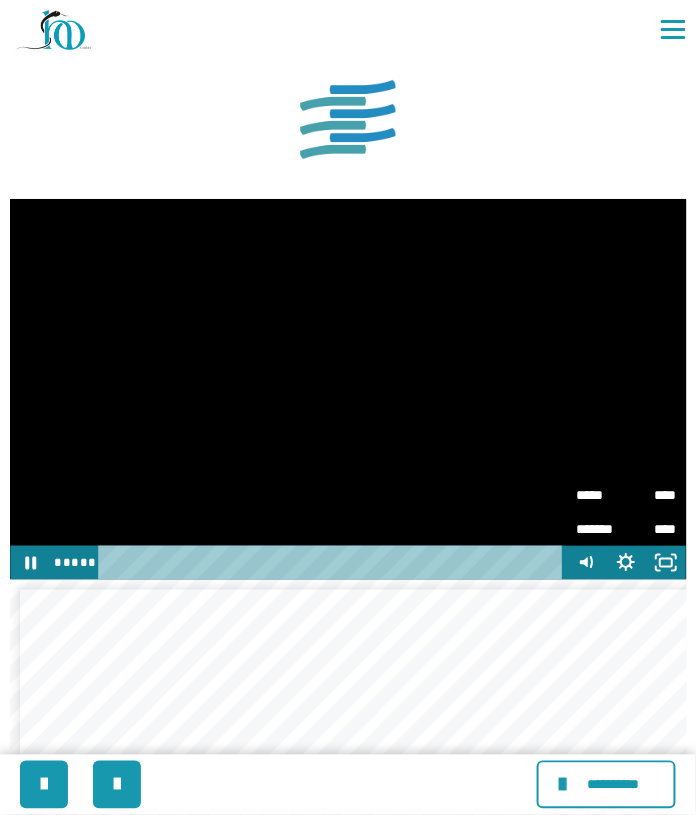 click on "****" at bounding box center (652, 495) 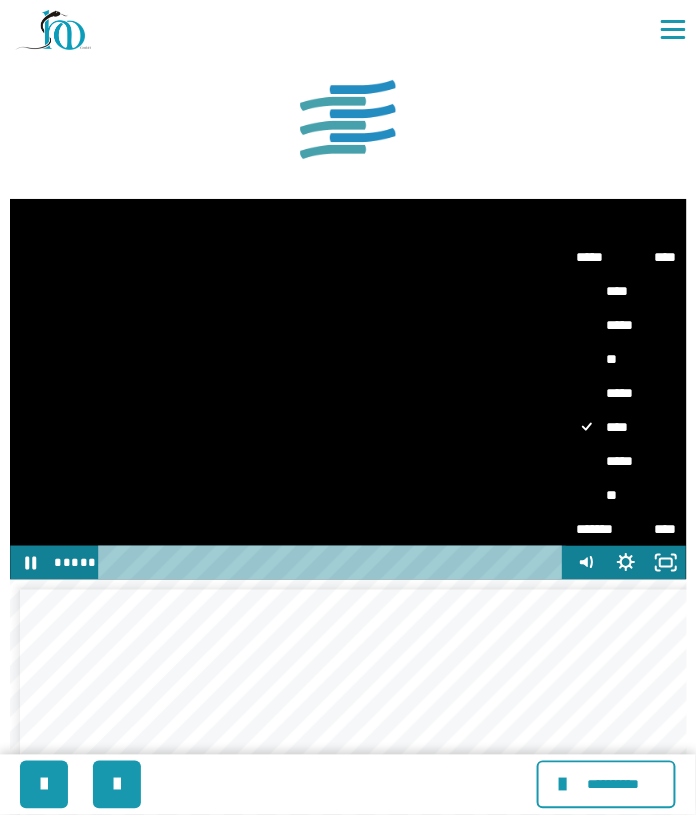 click on "**" at bounding box center (627, 495) 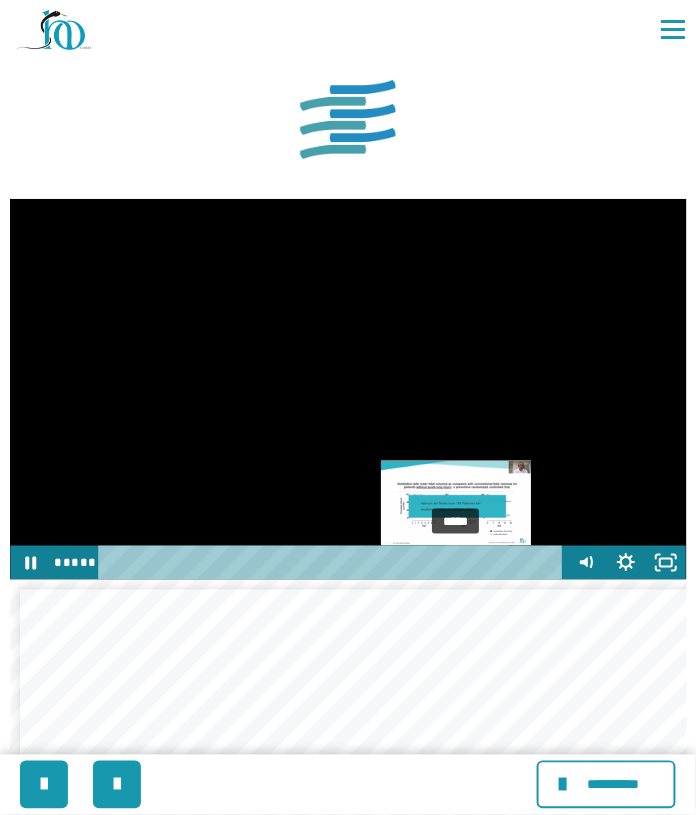 click on "*****" at bounding box center (334, 563) 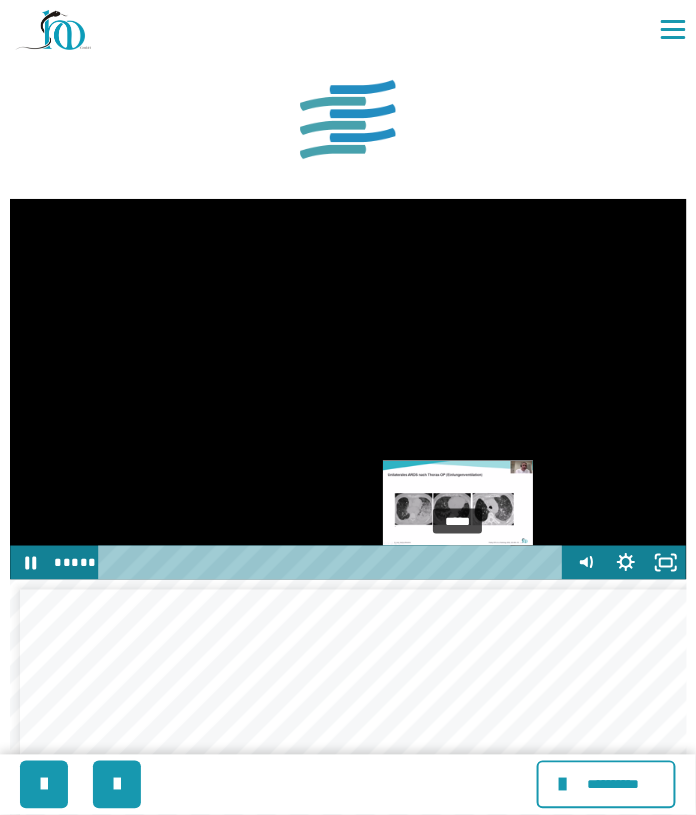 click on "*****" at bounding box center (334, 563) 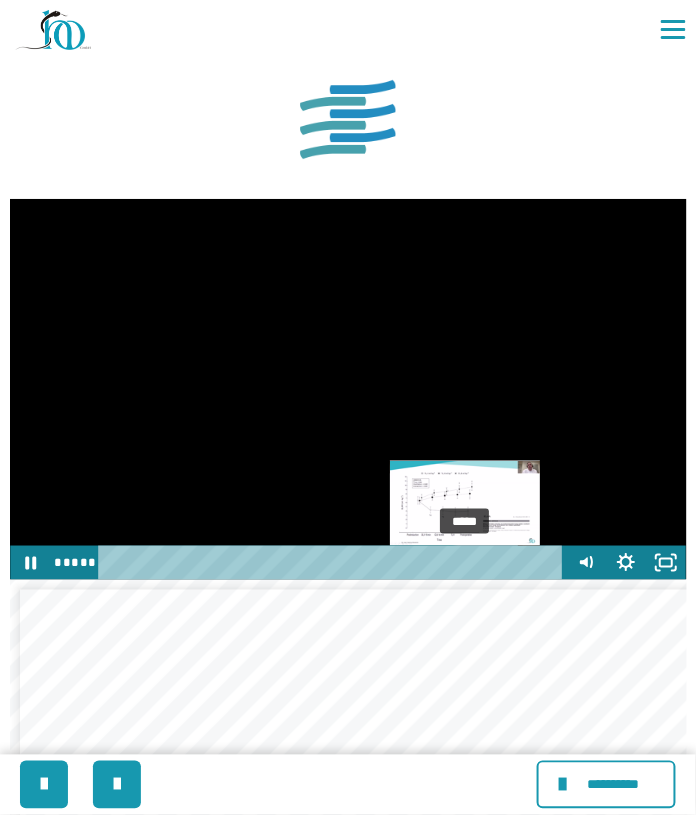 click on "*****" at bounding box center [334, 563] 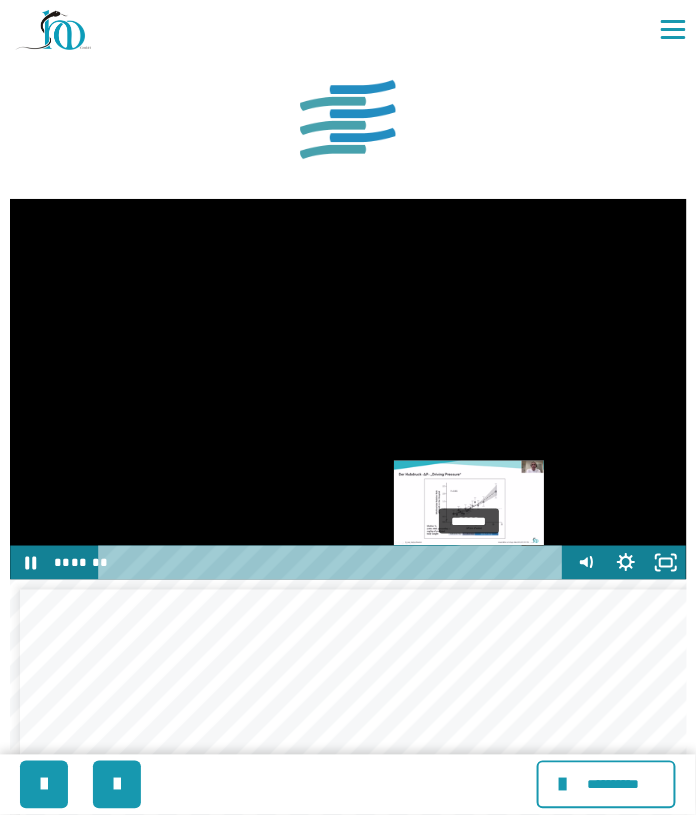 click on "*******" at bounding box center (334, 563) 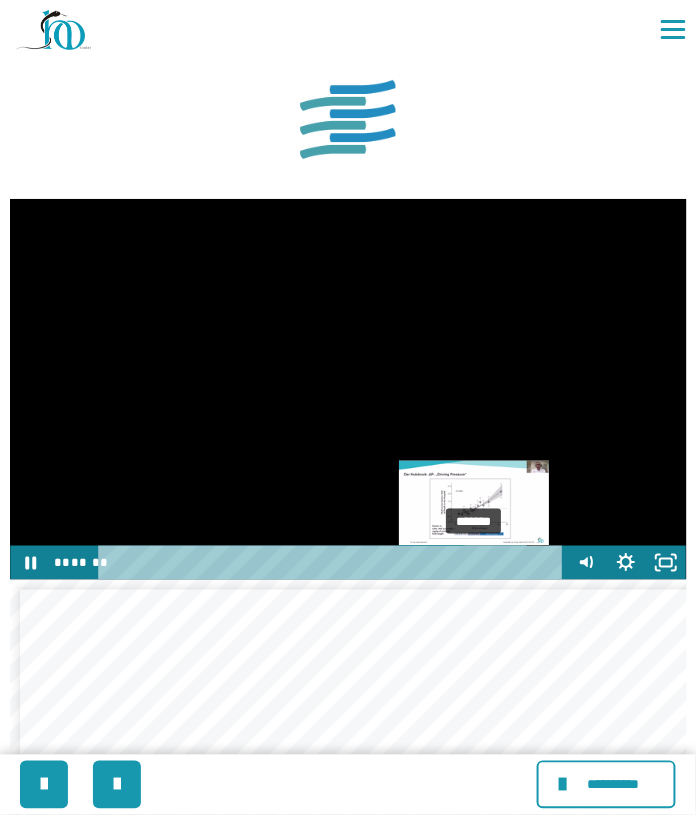 click on "*******" at bounding box center [334, 563] 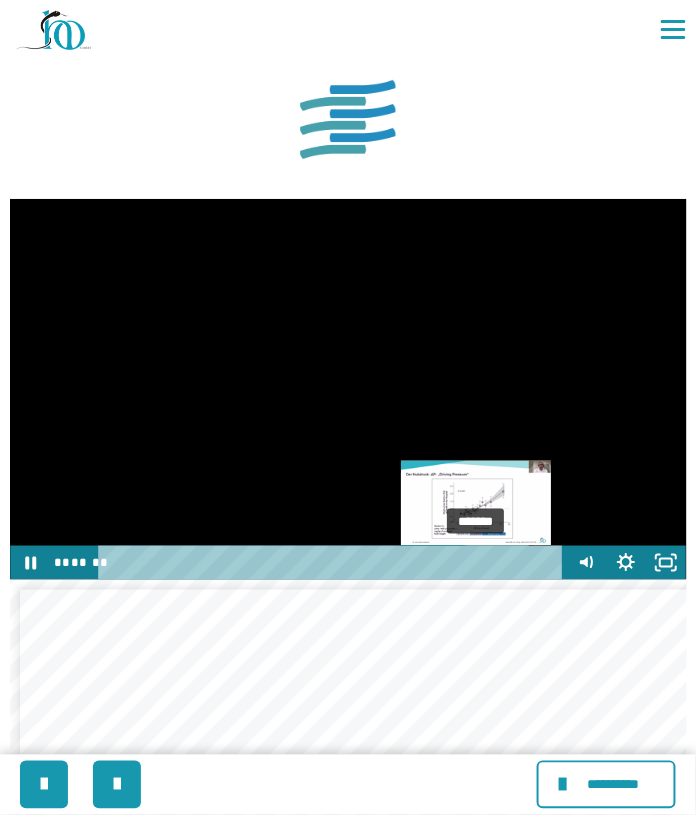 click at bounding box center (476, 562) 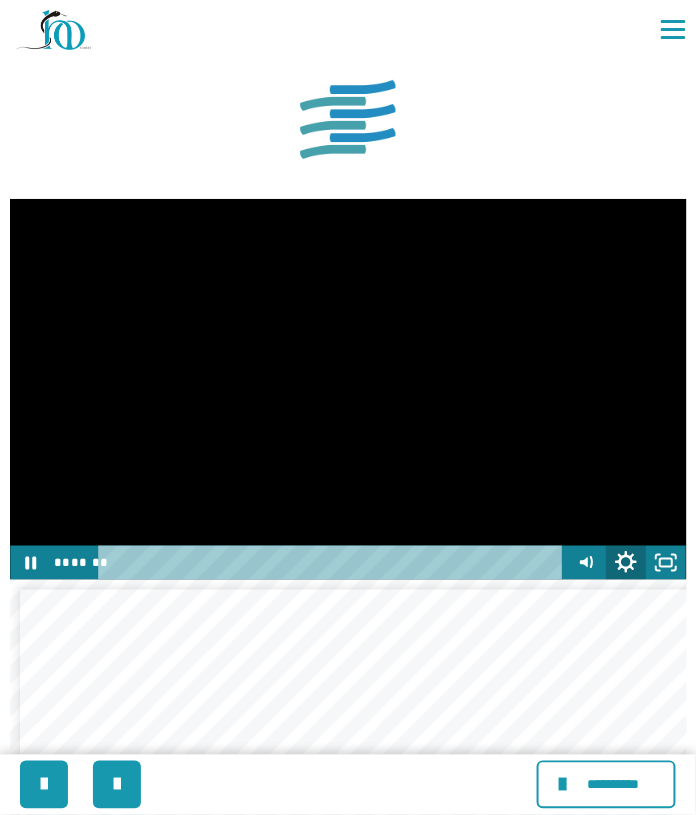 click 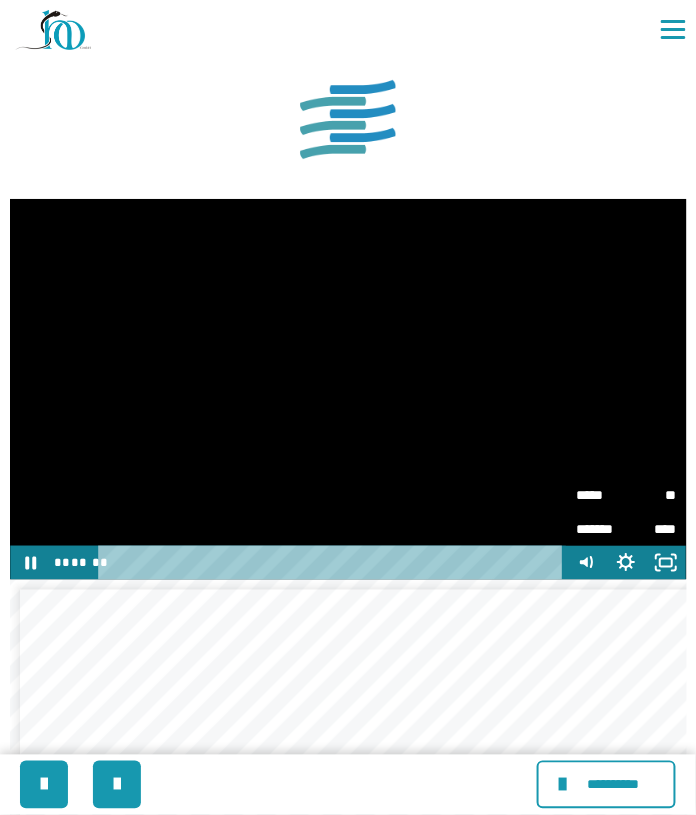 click on "*****" at bounding box center (602, 488) 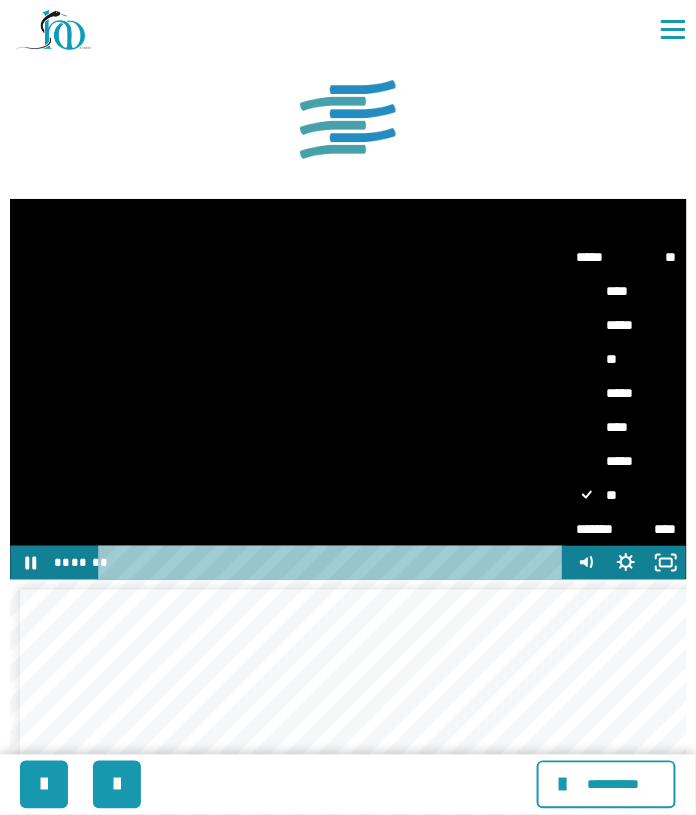 click on "**" at bounding box center (627, 359) 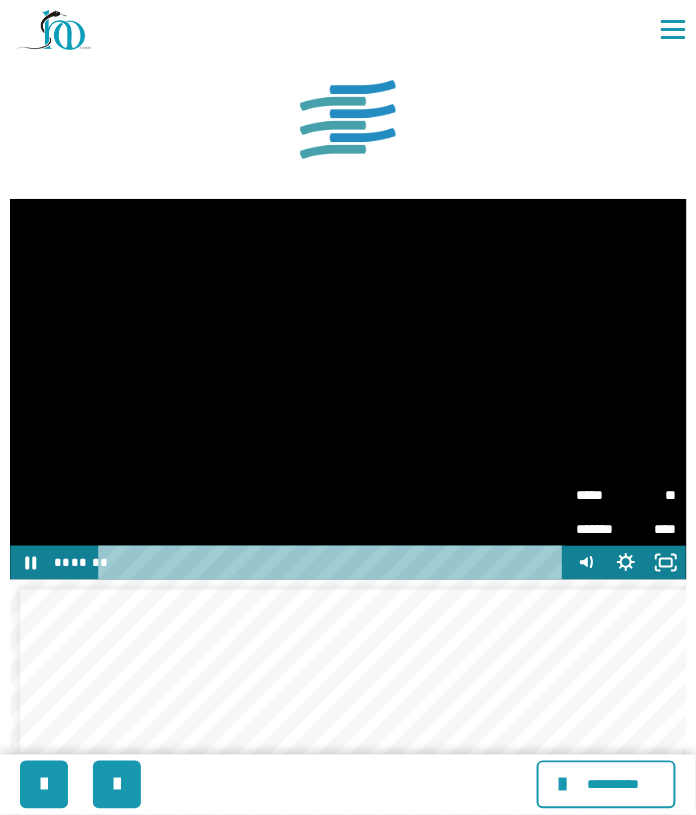 click at bounding box center [348, 389] 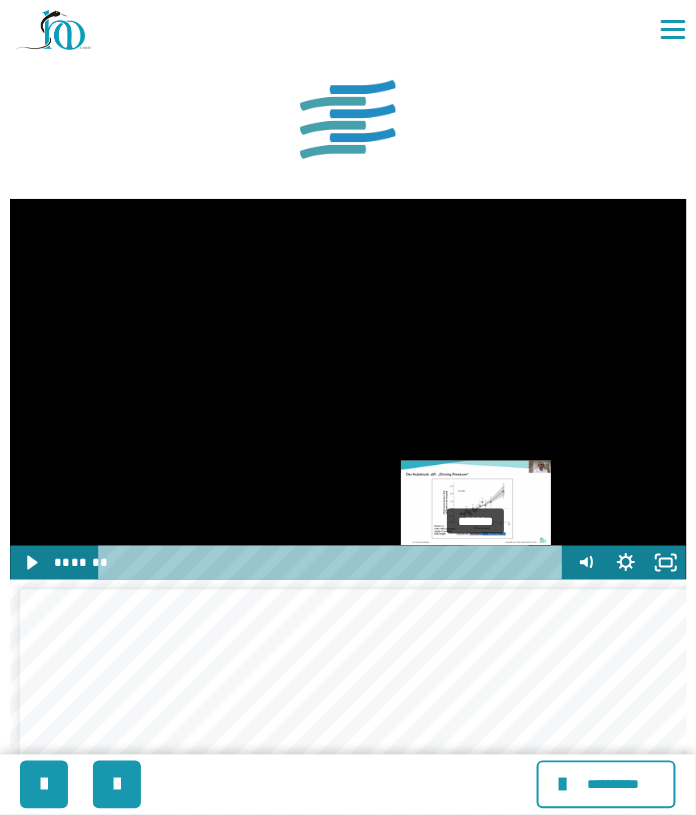 click on "**********" at bounding box center [348, 389] 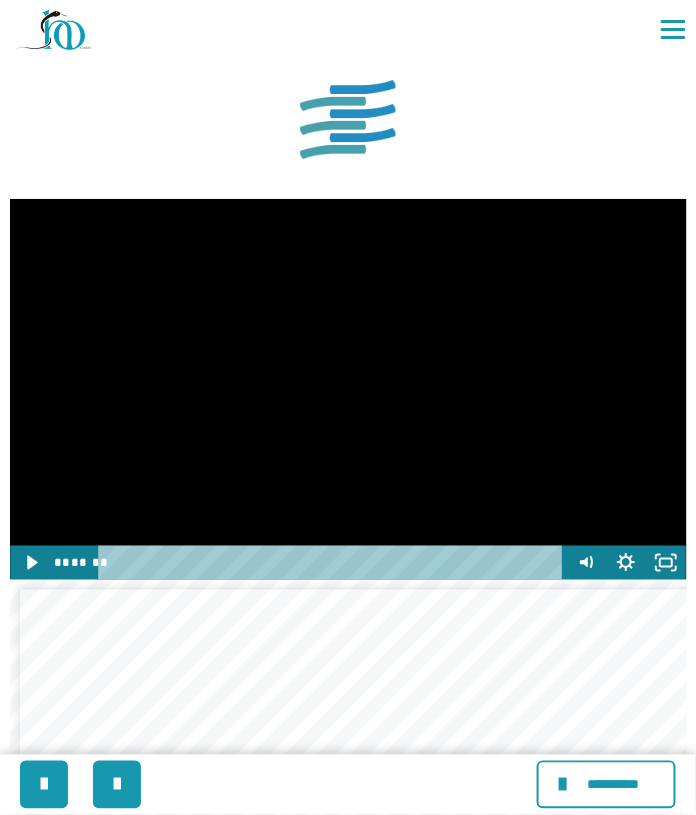 click at bounding box center (348, 389) 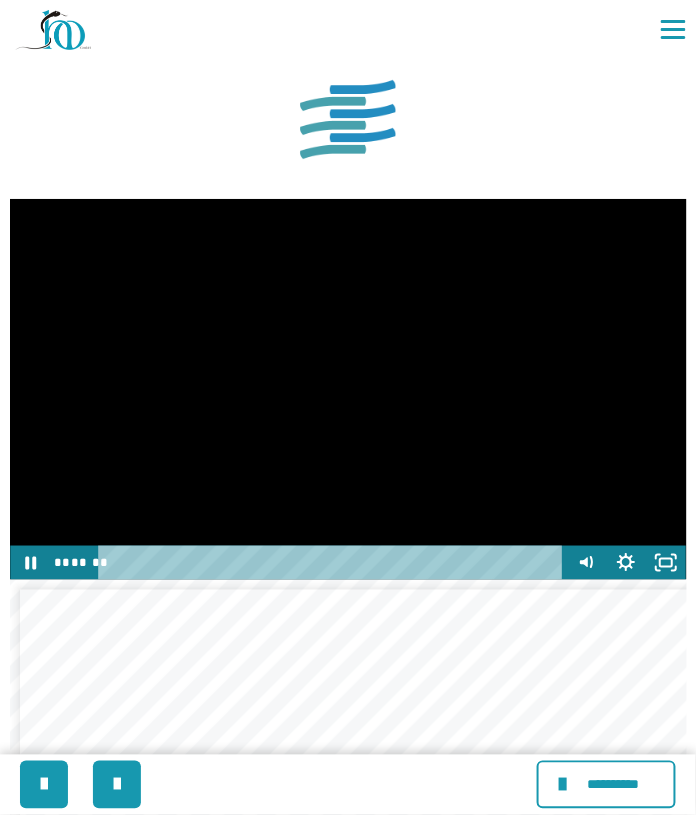click at bounding box center [348, 389] 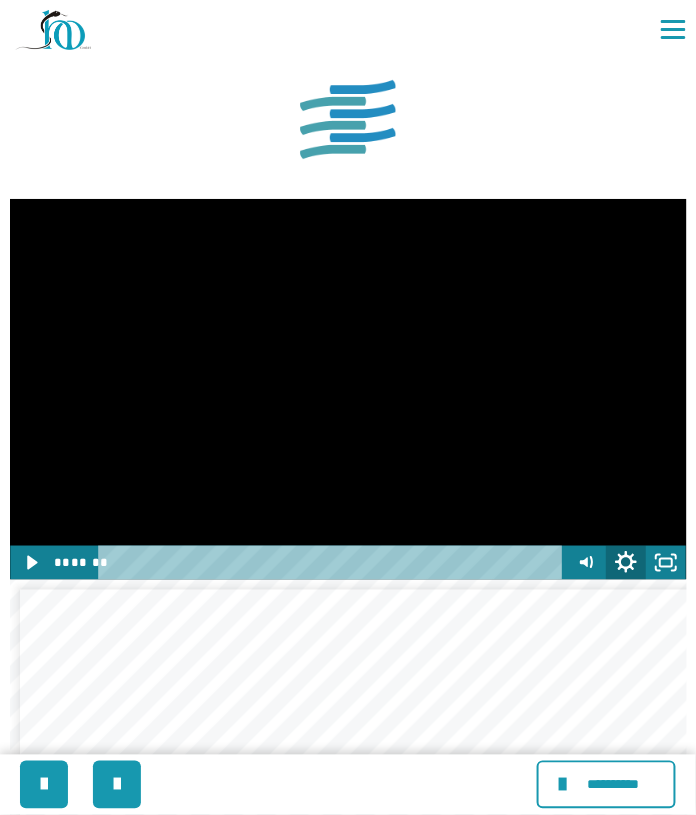 click 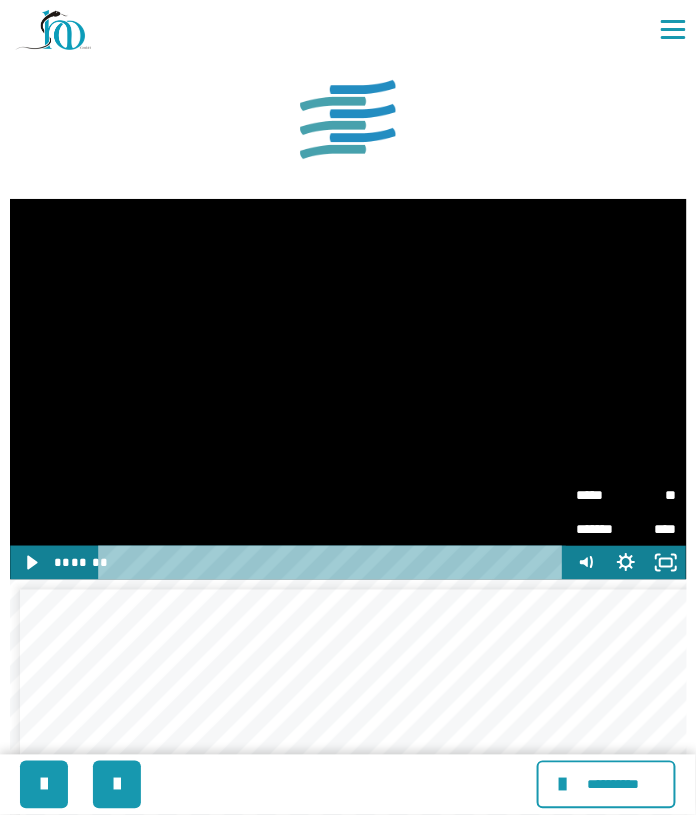 click on "*****" at bounding box center [602, 488] 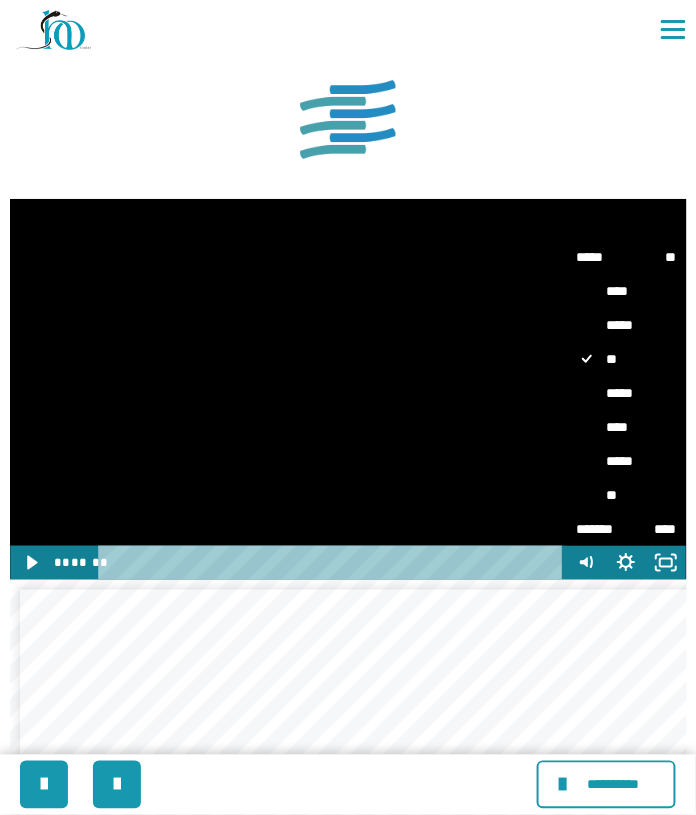 click on "*****" at bounding box center (627, 393) 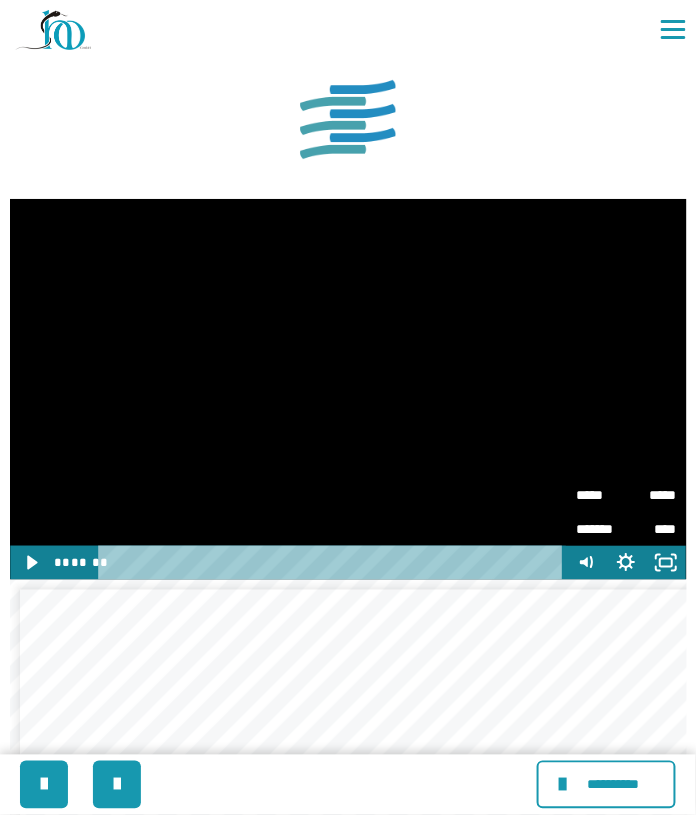 click at bounding box center [348, 389] 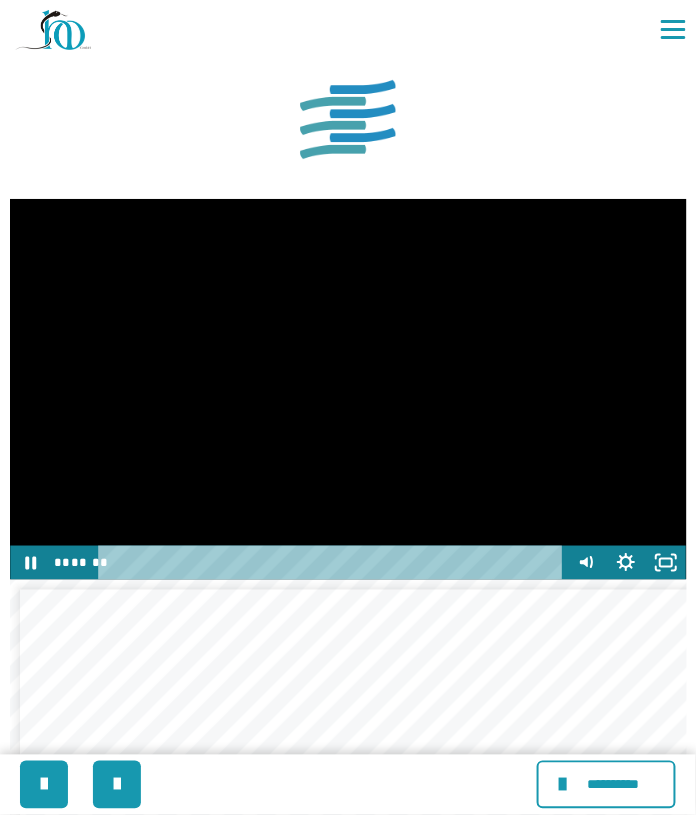click at bounding box center [348, 389] 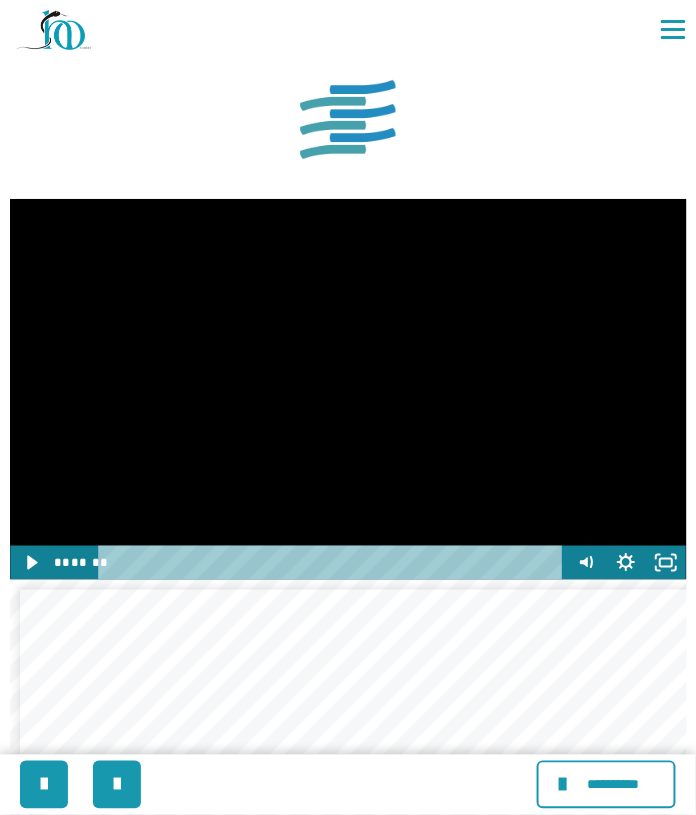 click at bounding box center (348, 389) 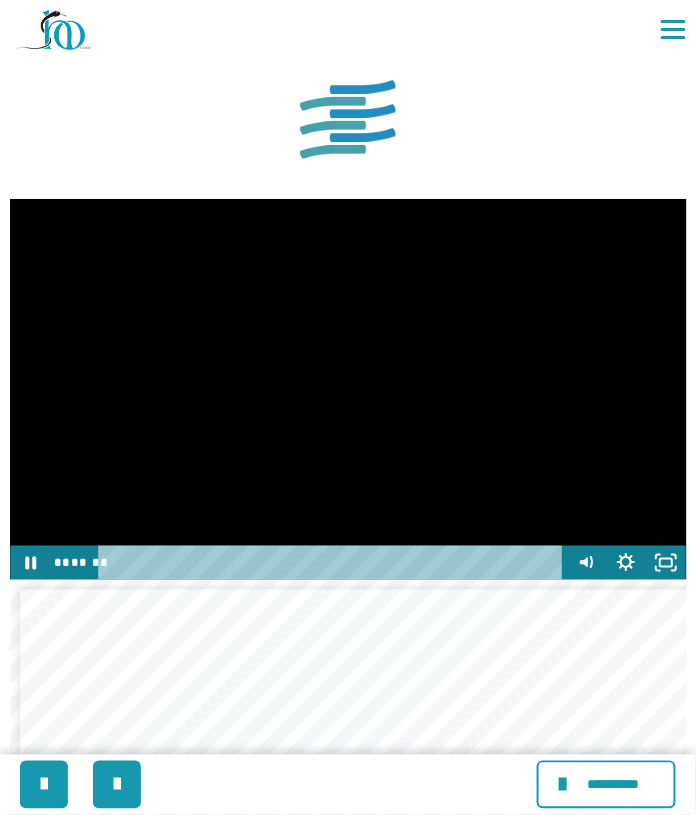 click at bounding box center [348, 389] 